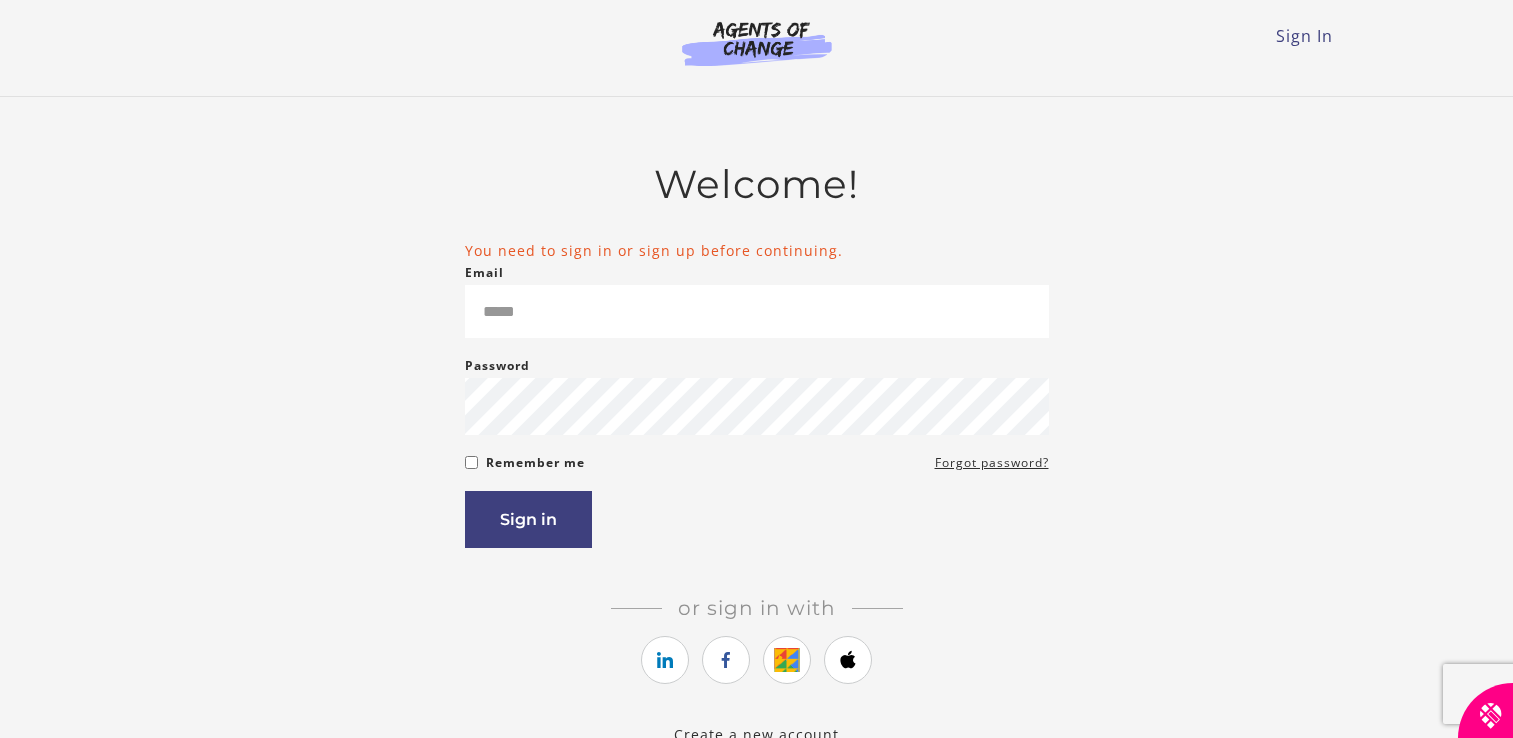 scroll, scrollTop: 0, scrollLeft: 0, axis: both 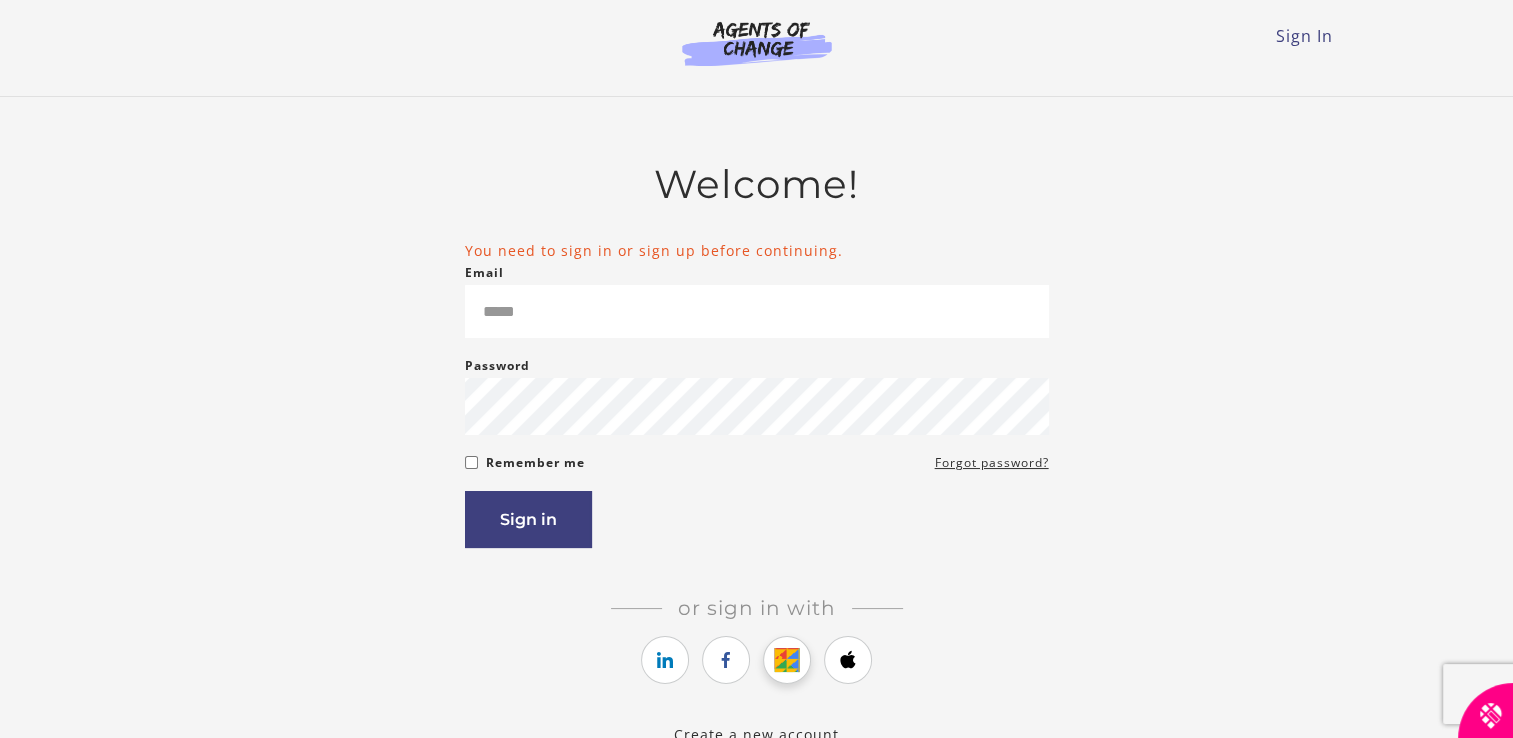 click at bounding box center (787, 660) 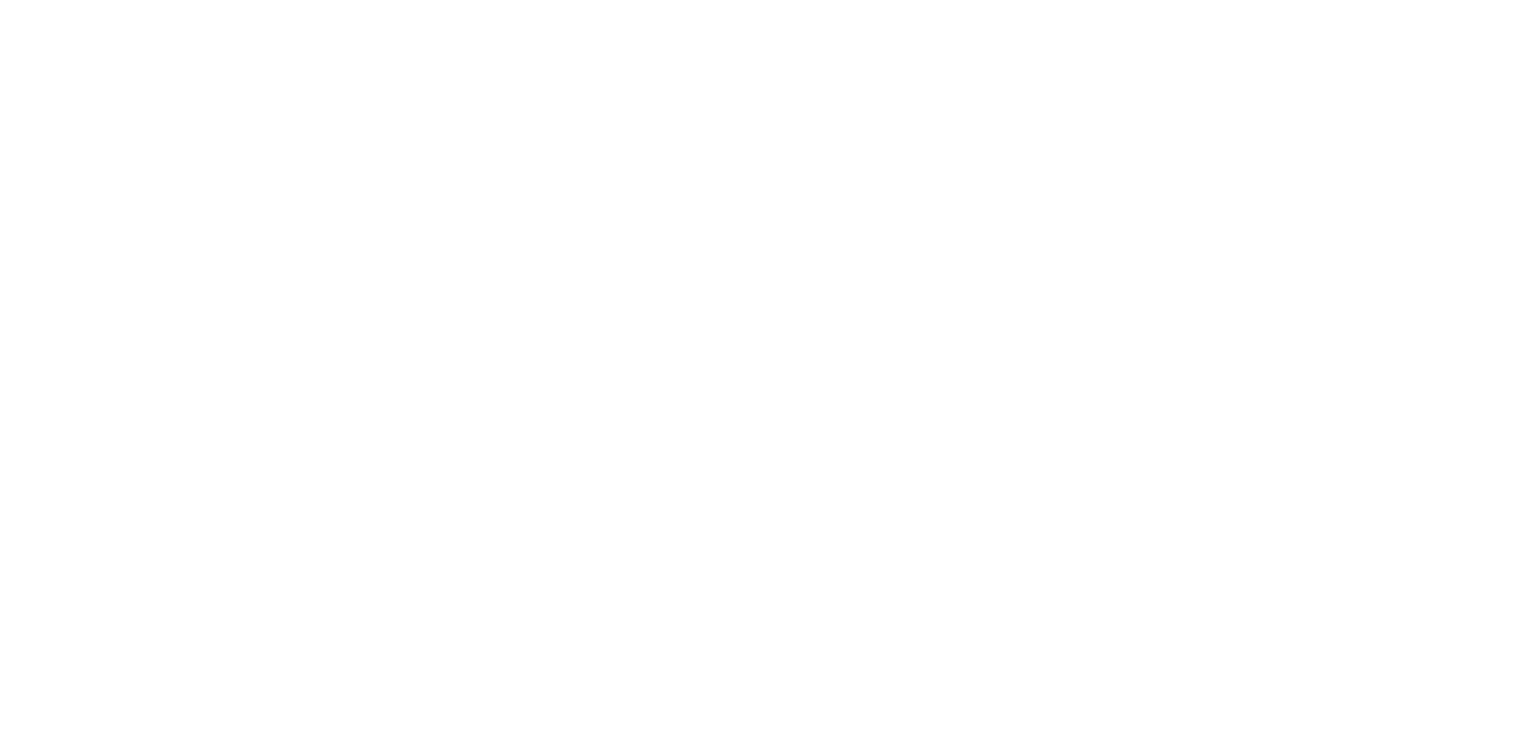 scroll, scrollTop: 0, scrollLeft: 0, axis: both 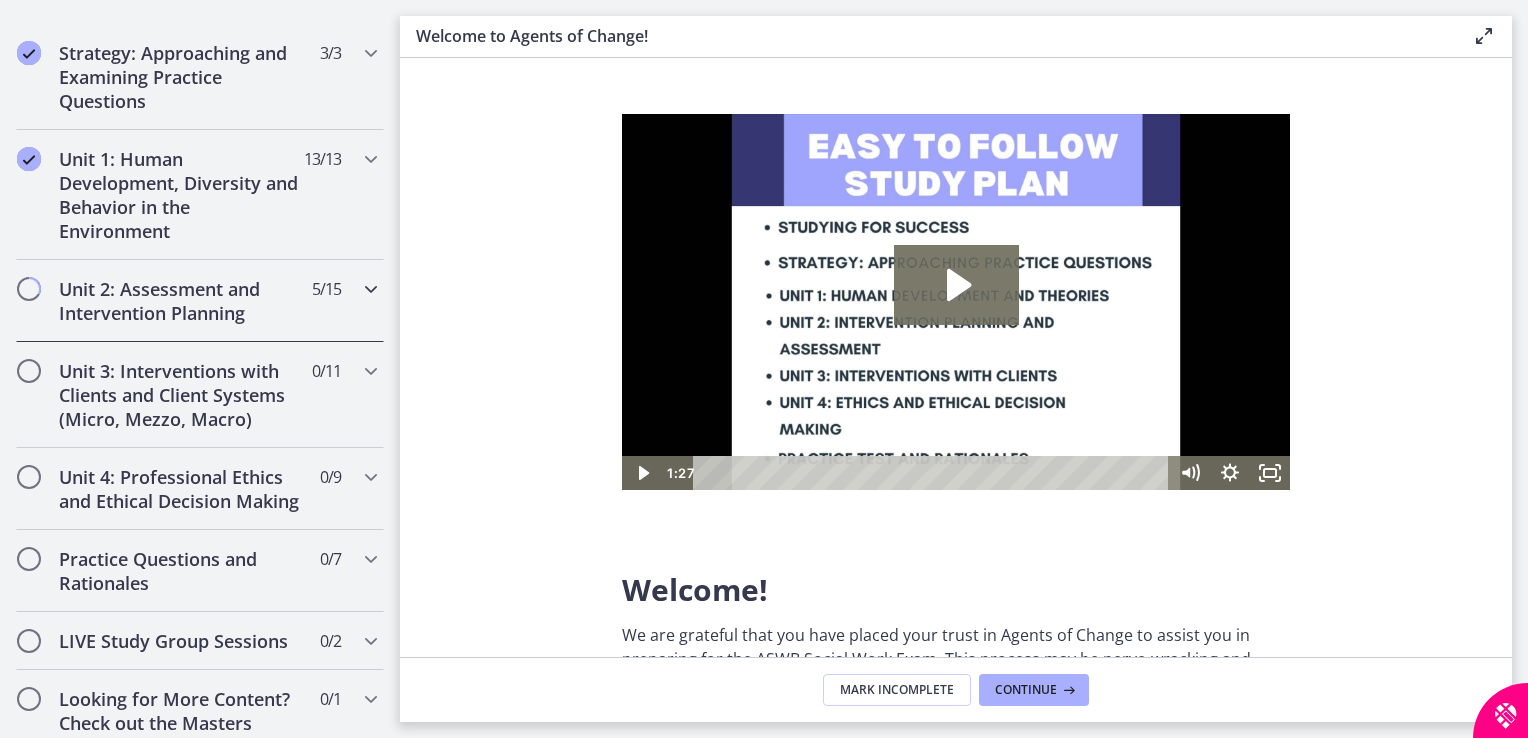 click on "Unit 2: Assessment and Intervention Planning" at bounding box center [181, 301] 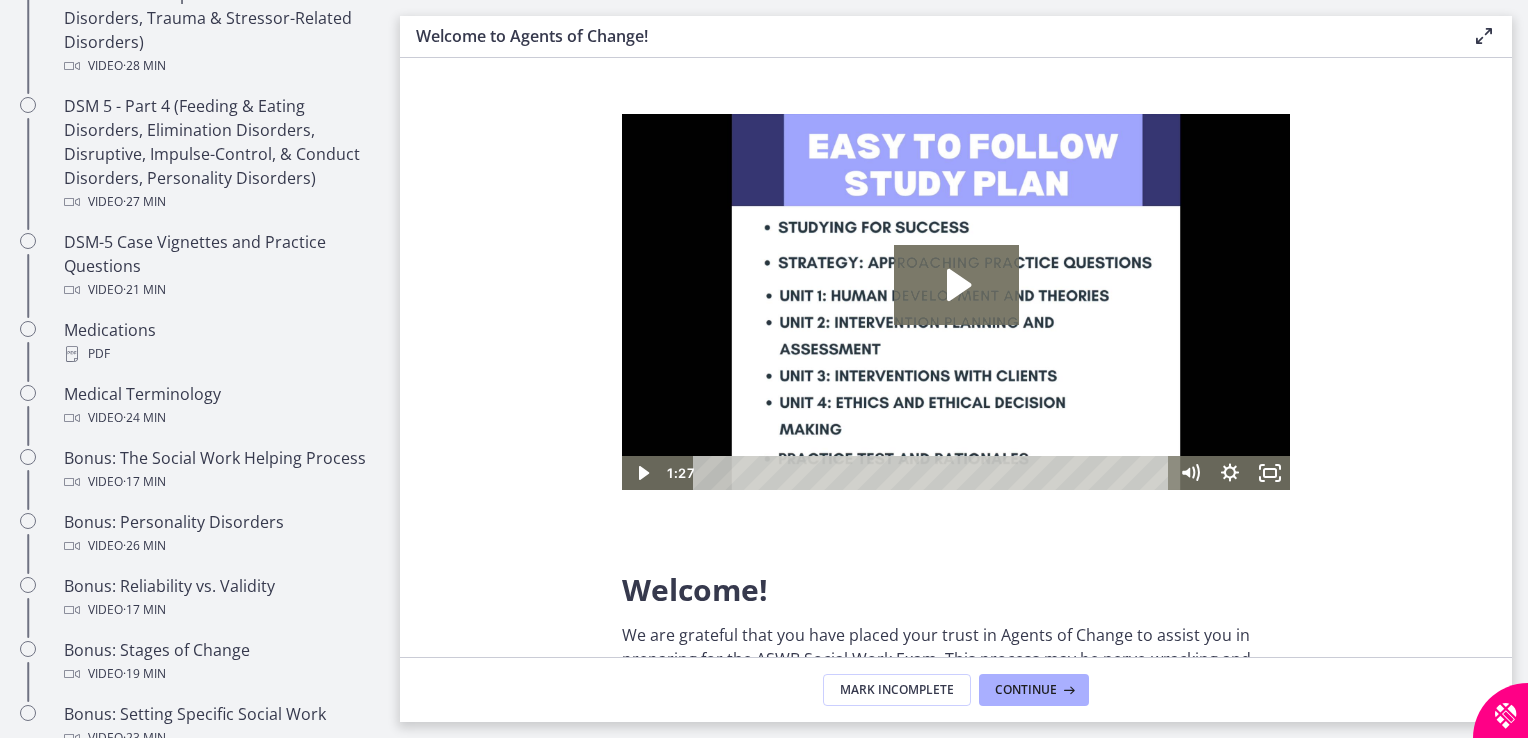 scroll, scrollTop: 853, scrollLeft: 0, axis: vertical 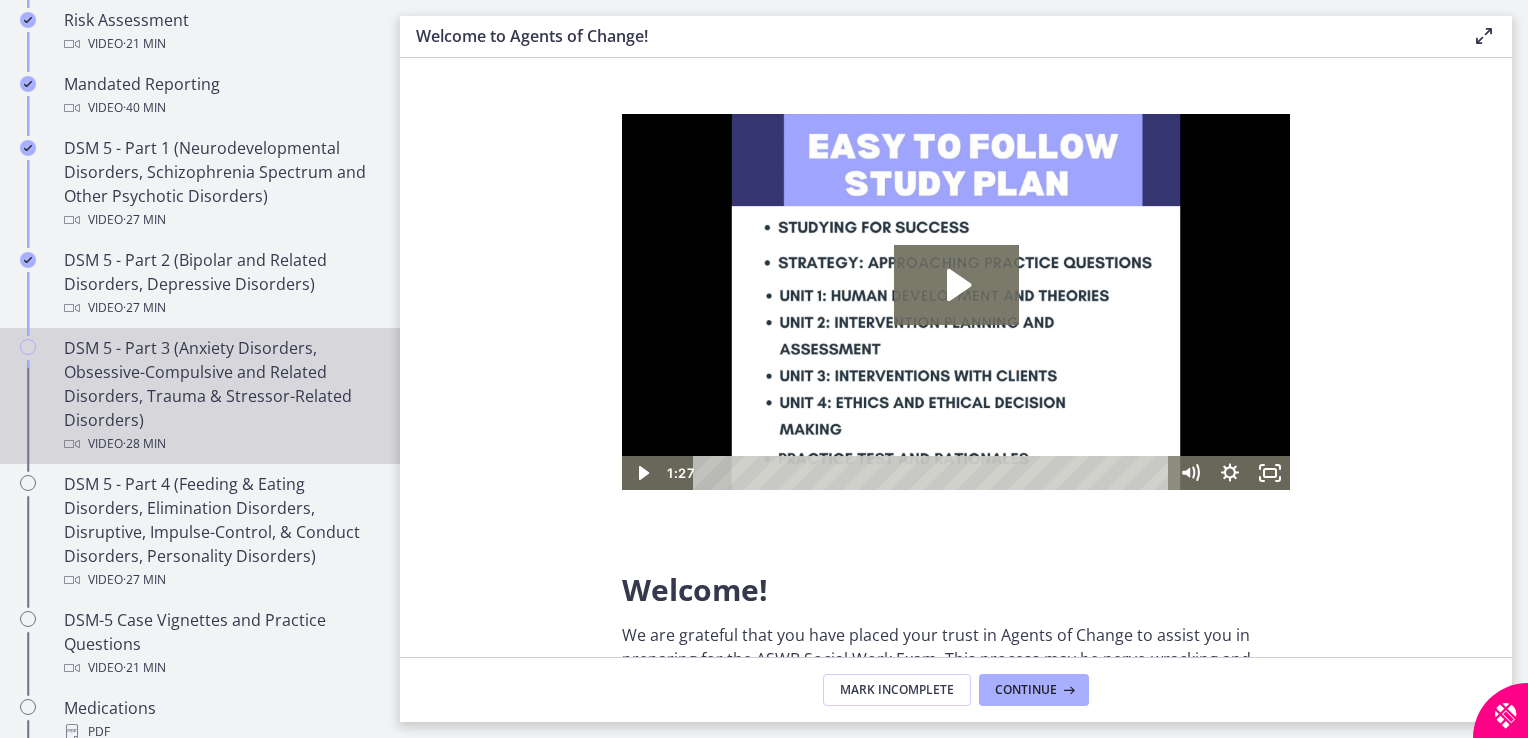 click on "DSM 5 - Part 3 (Anxiety Disorders, Obsessive-Compulsive and Related Disorders, Trauma & Stressor-Related Disorders)
Video
·  28 min" at bounding box center (220, 396) 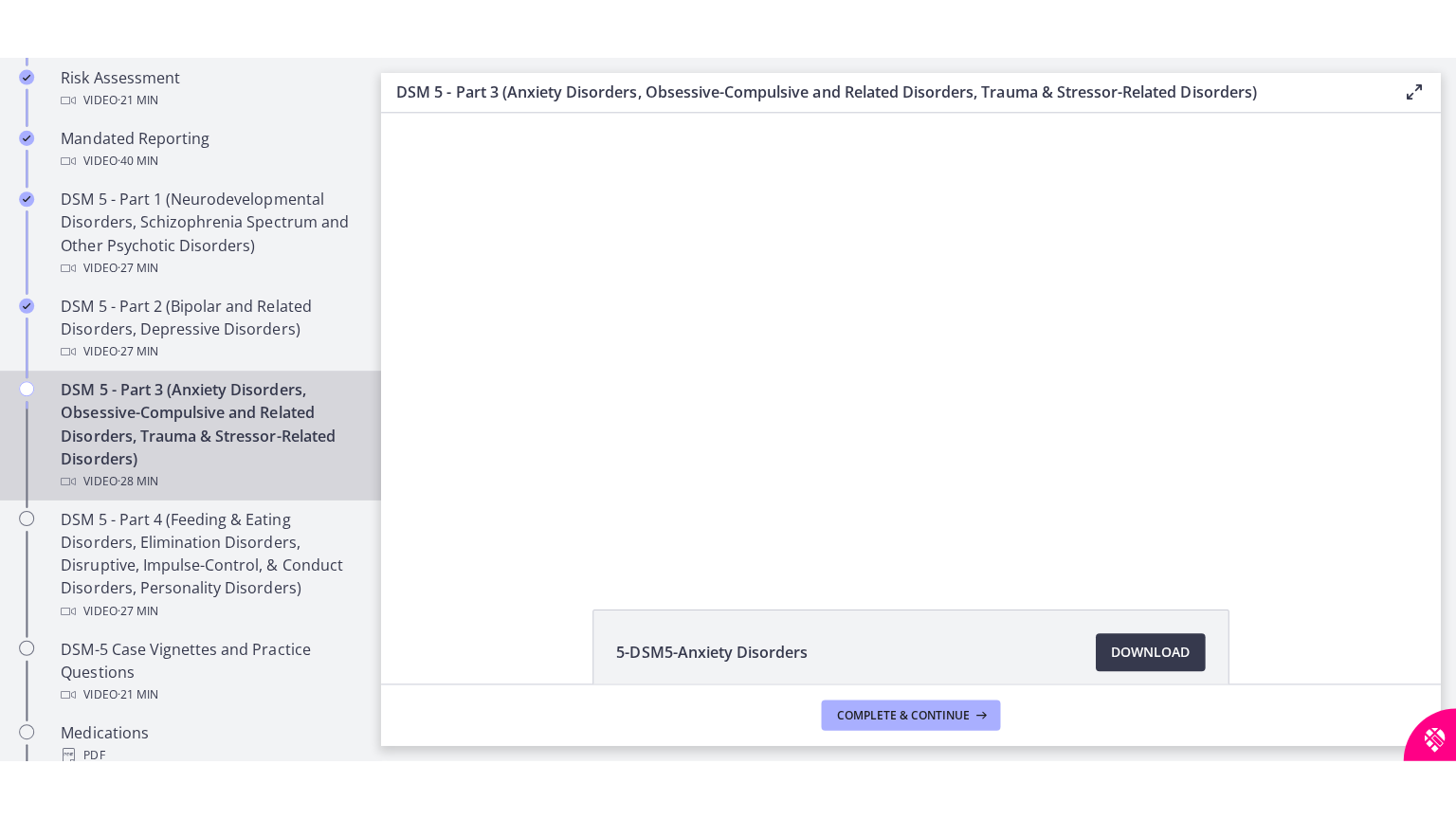 scroll, scrollTop: 0, scrollLeft: 0, axis: both 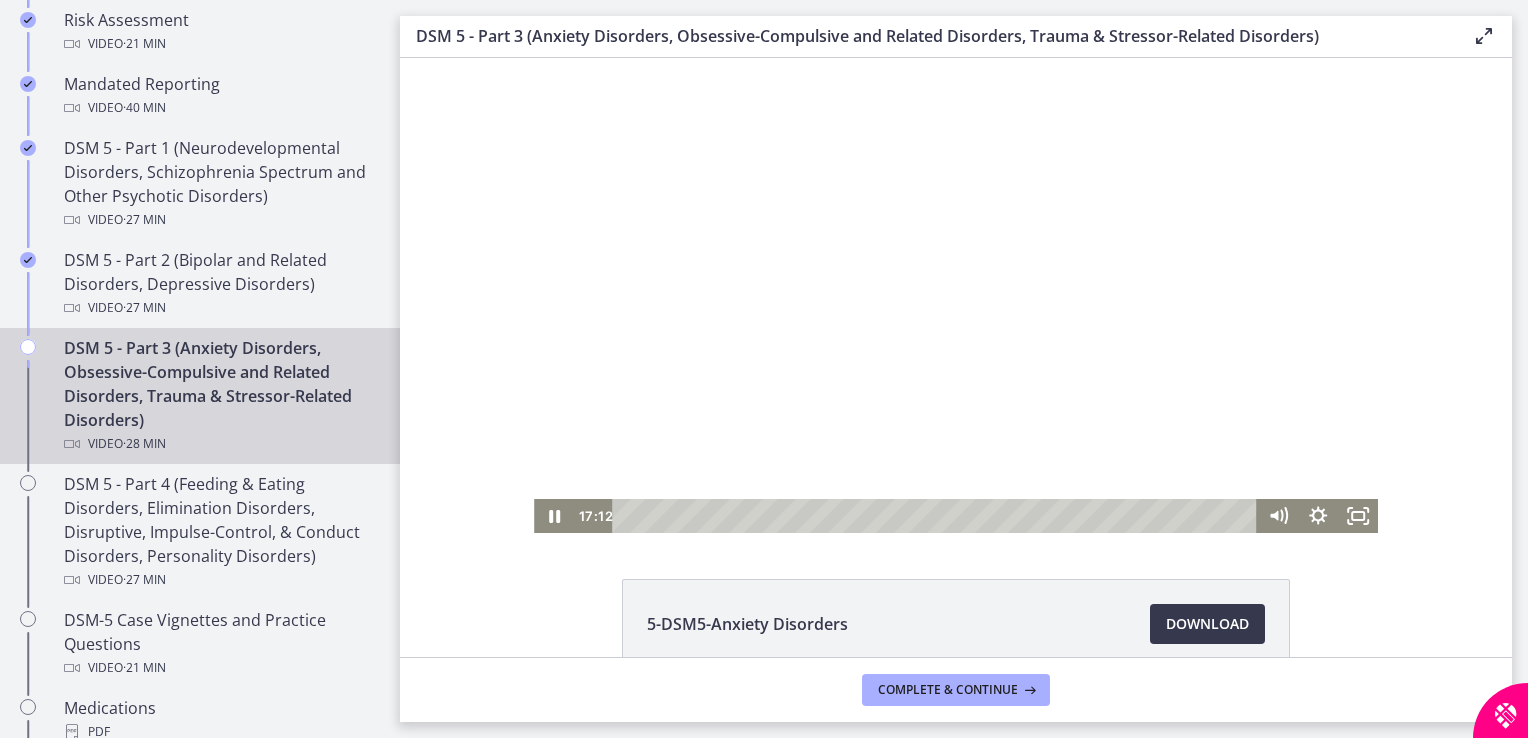 click at bounding box center (956, 295) 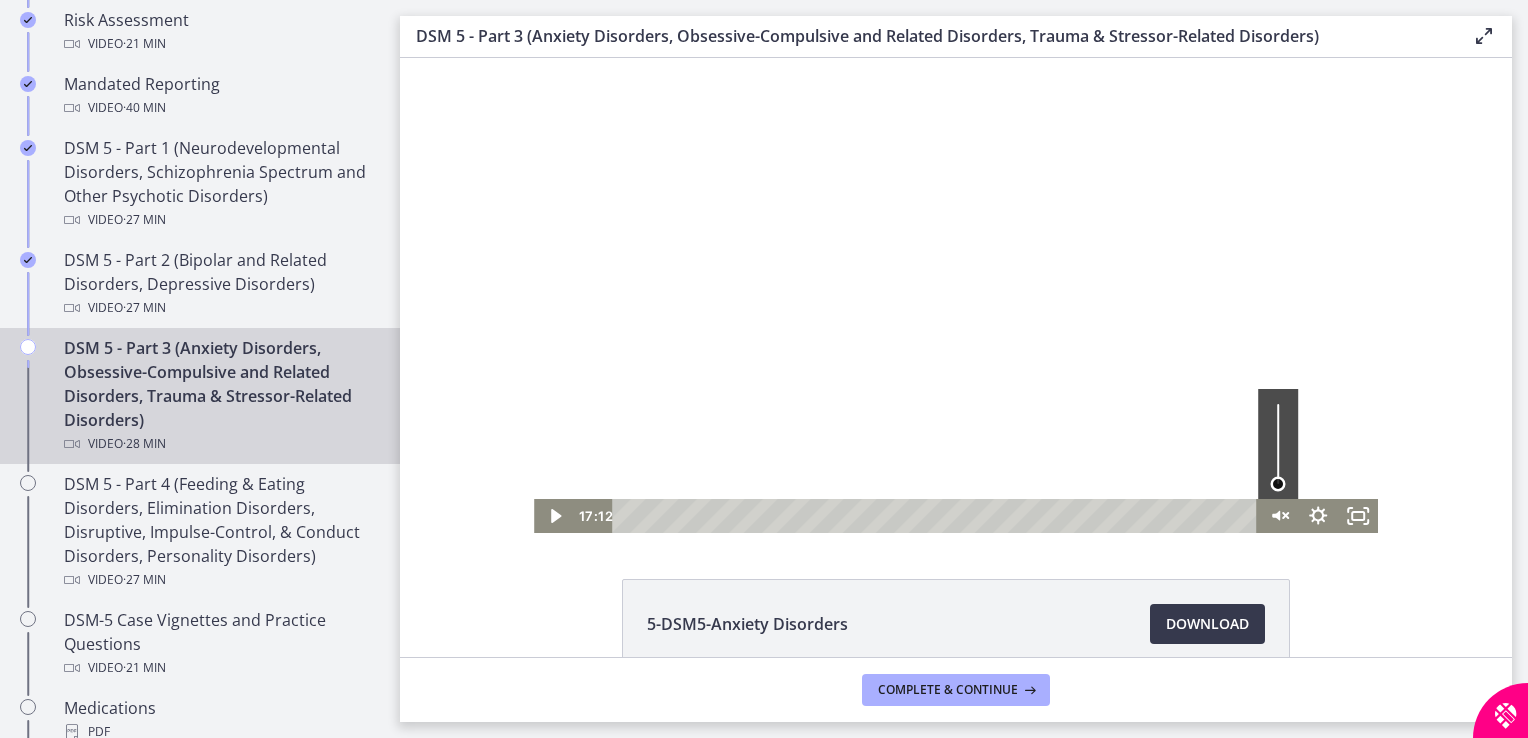 drag, startPoint x: 1273, startPoint y: 408, endPoint x: 1269, endPoint y: 490, distance: 82.0975 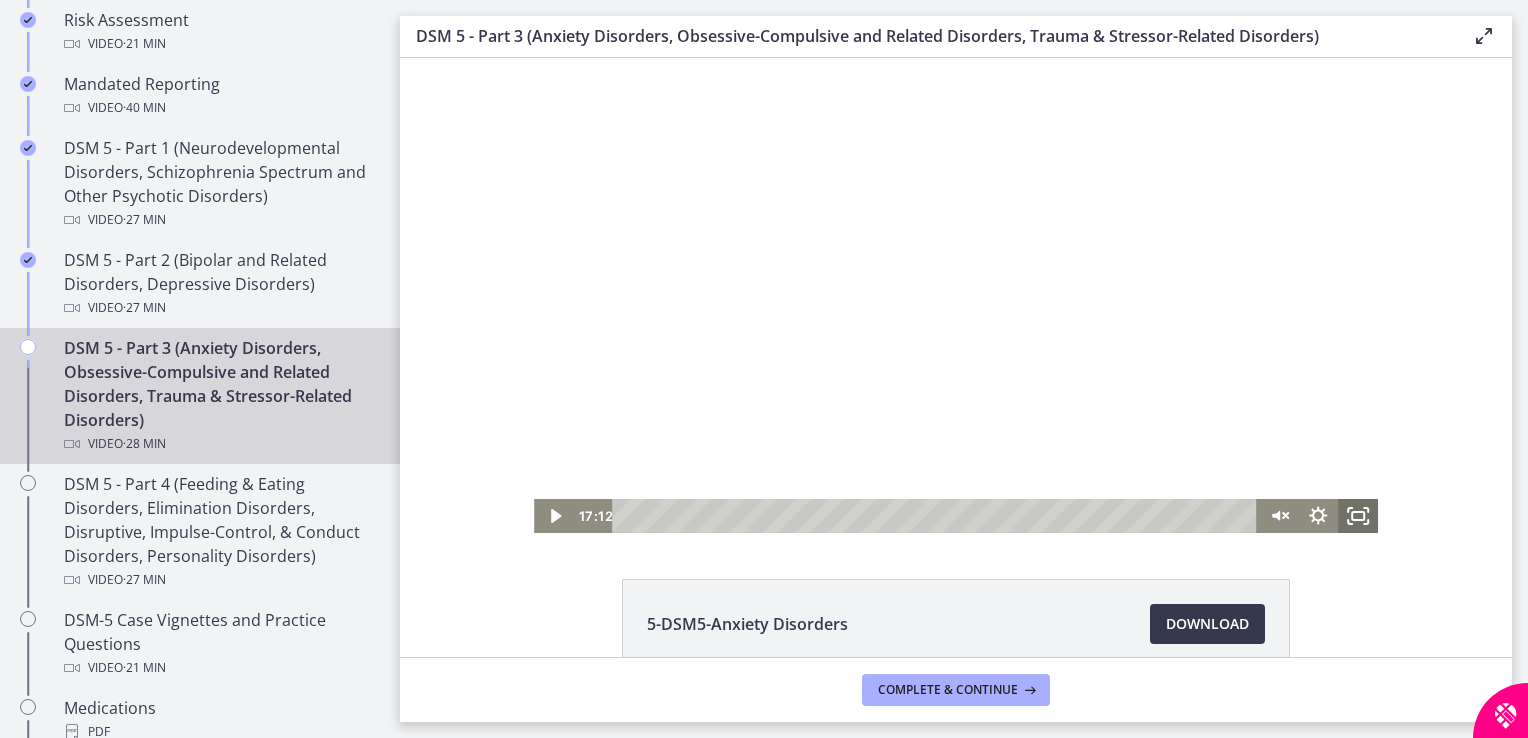 click 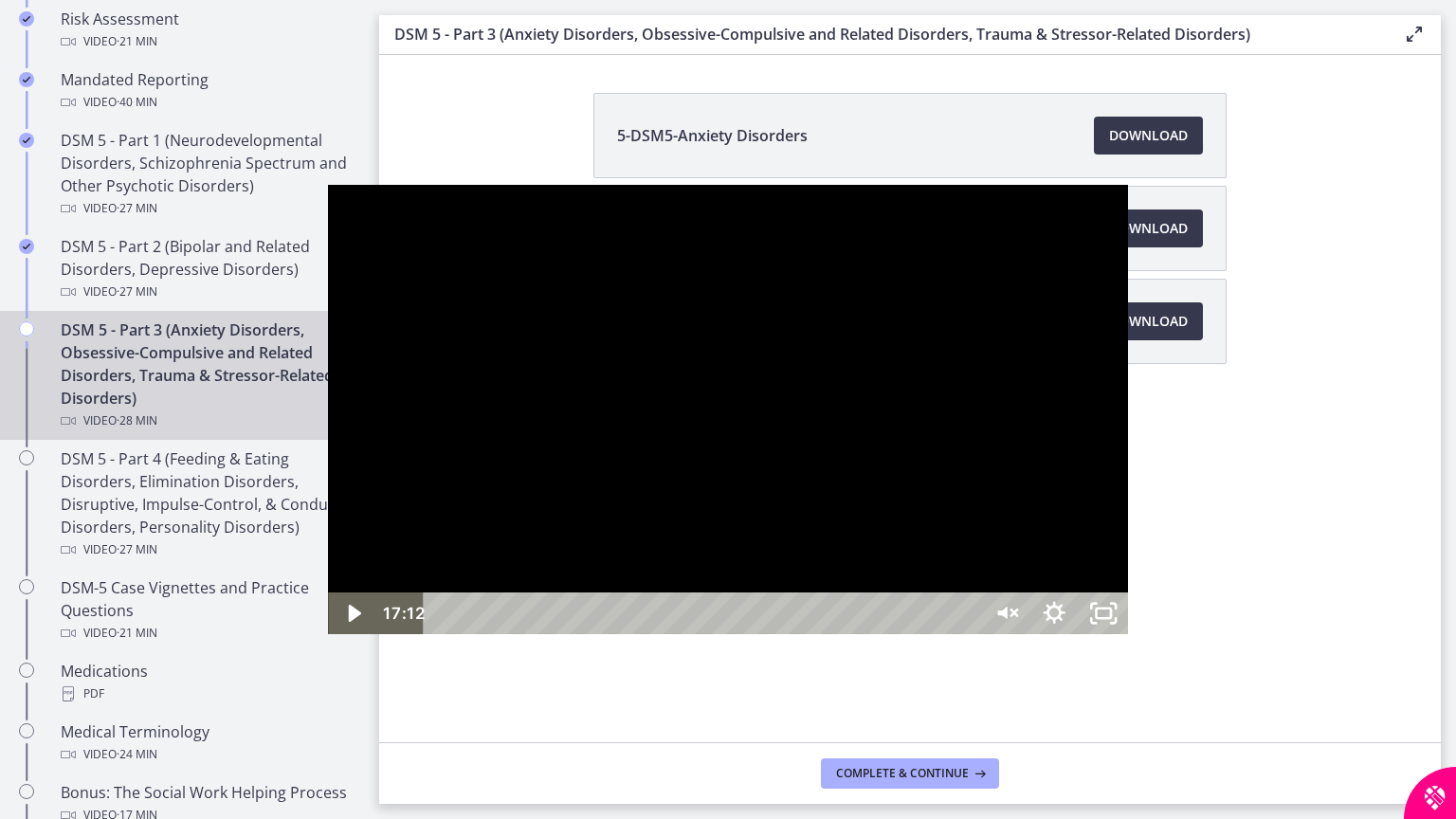 click at bounding box center [728, 410] 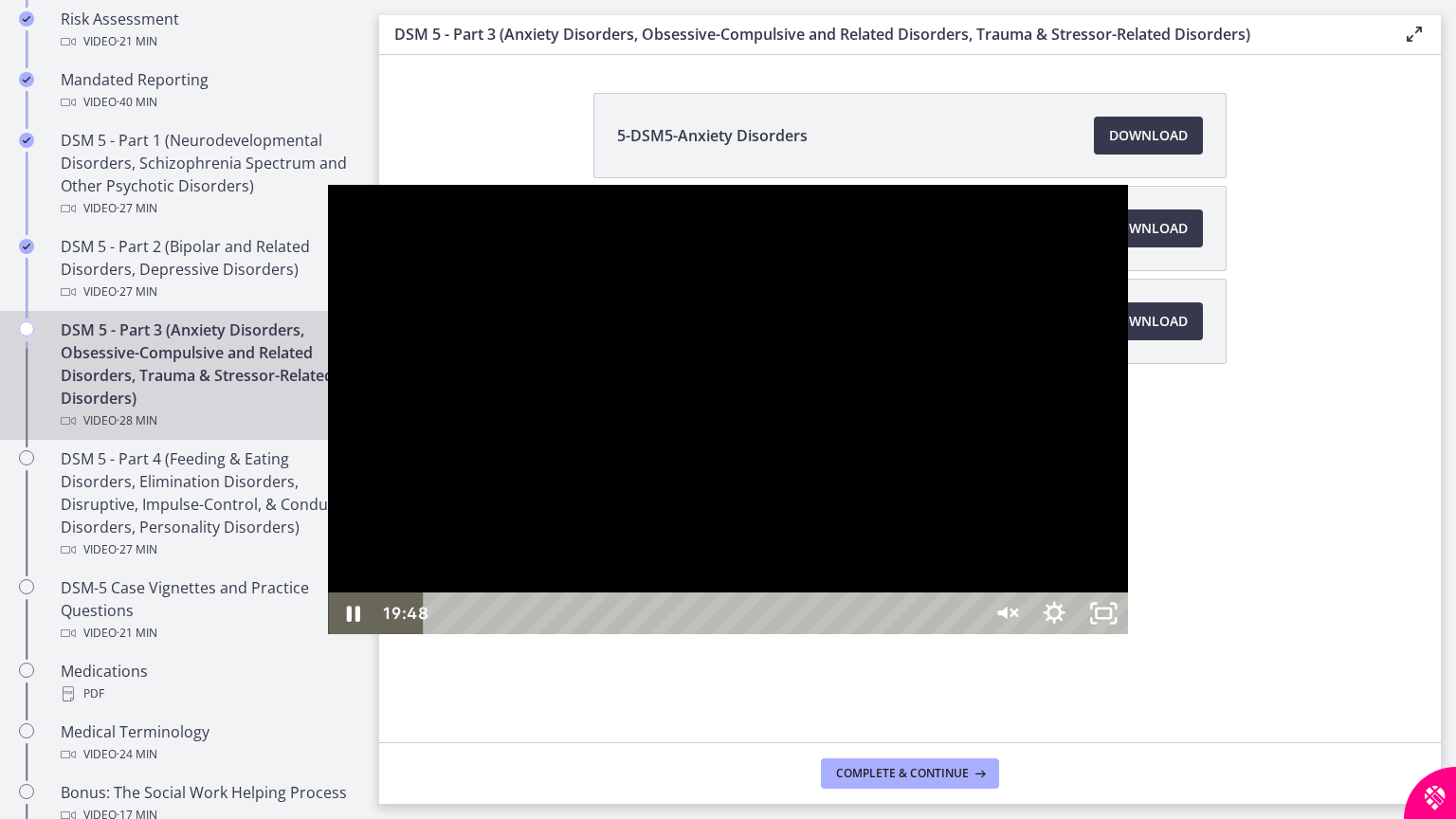 click at bounding box center [1273, 613] 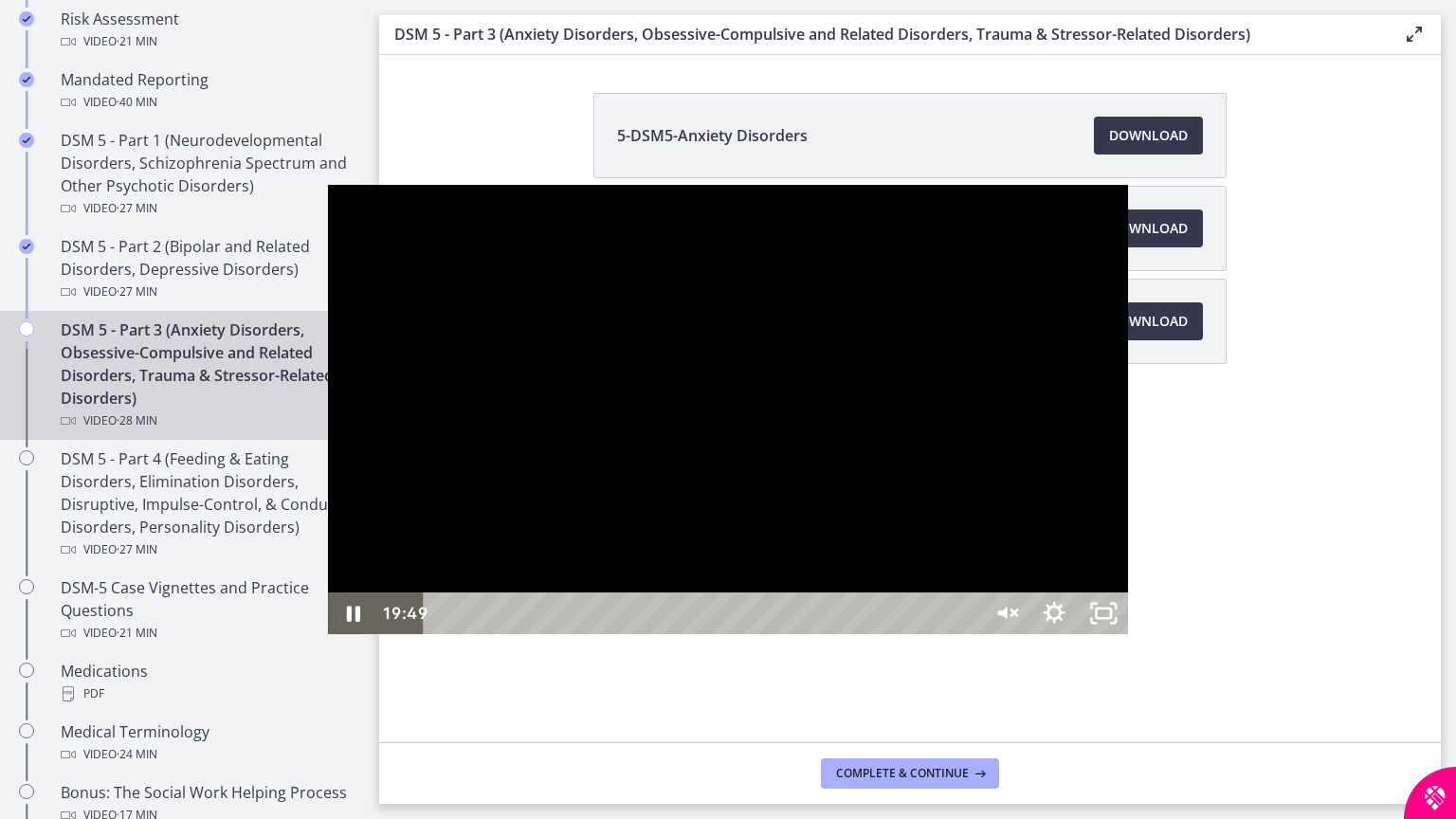 click at bounding box center [728, 410] 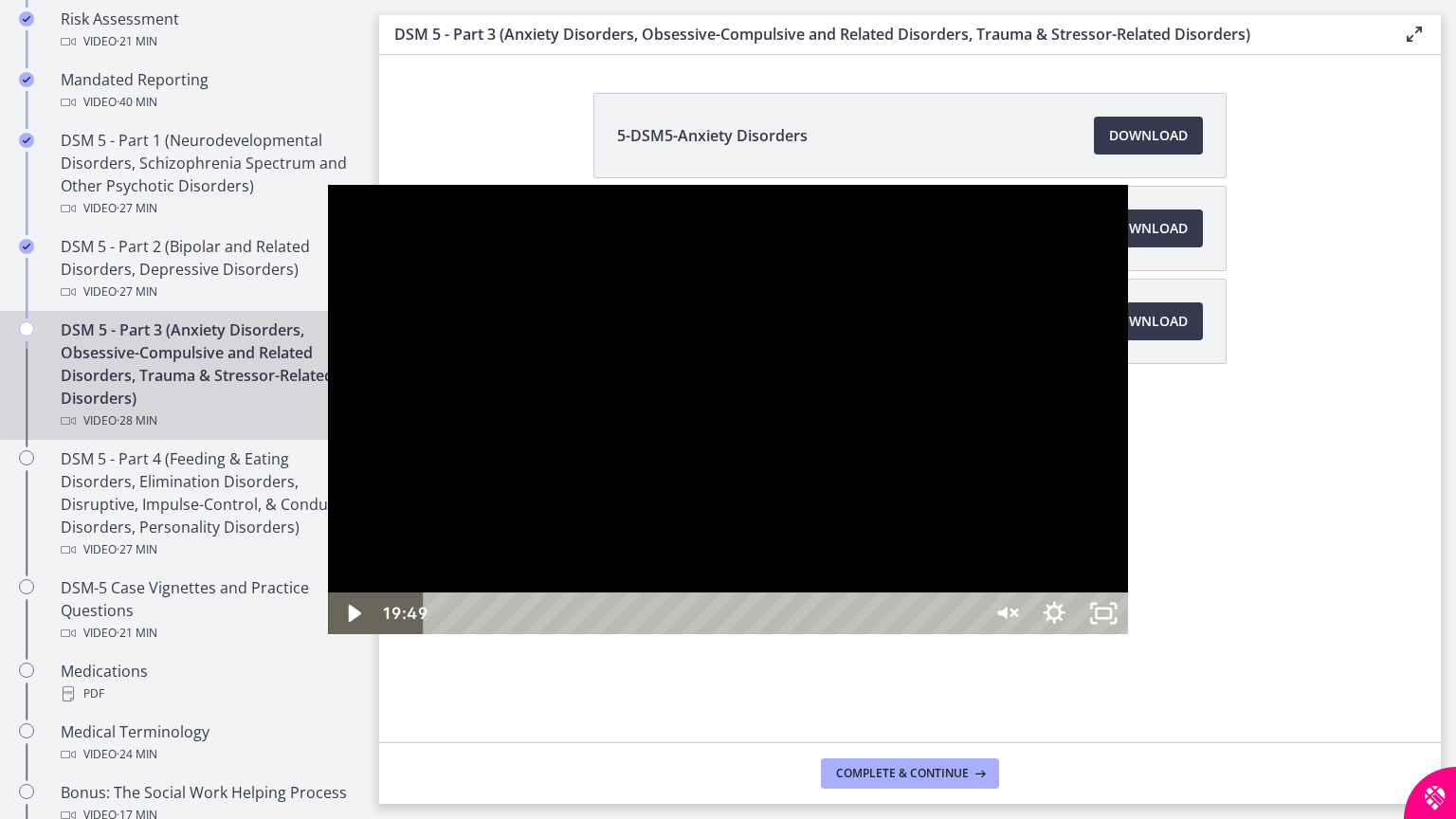 click at bounding box center (728, 410) 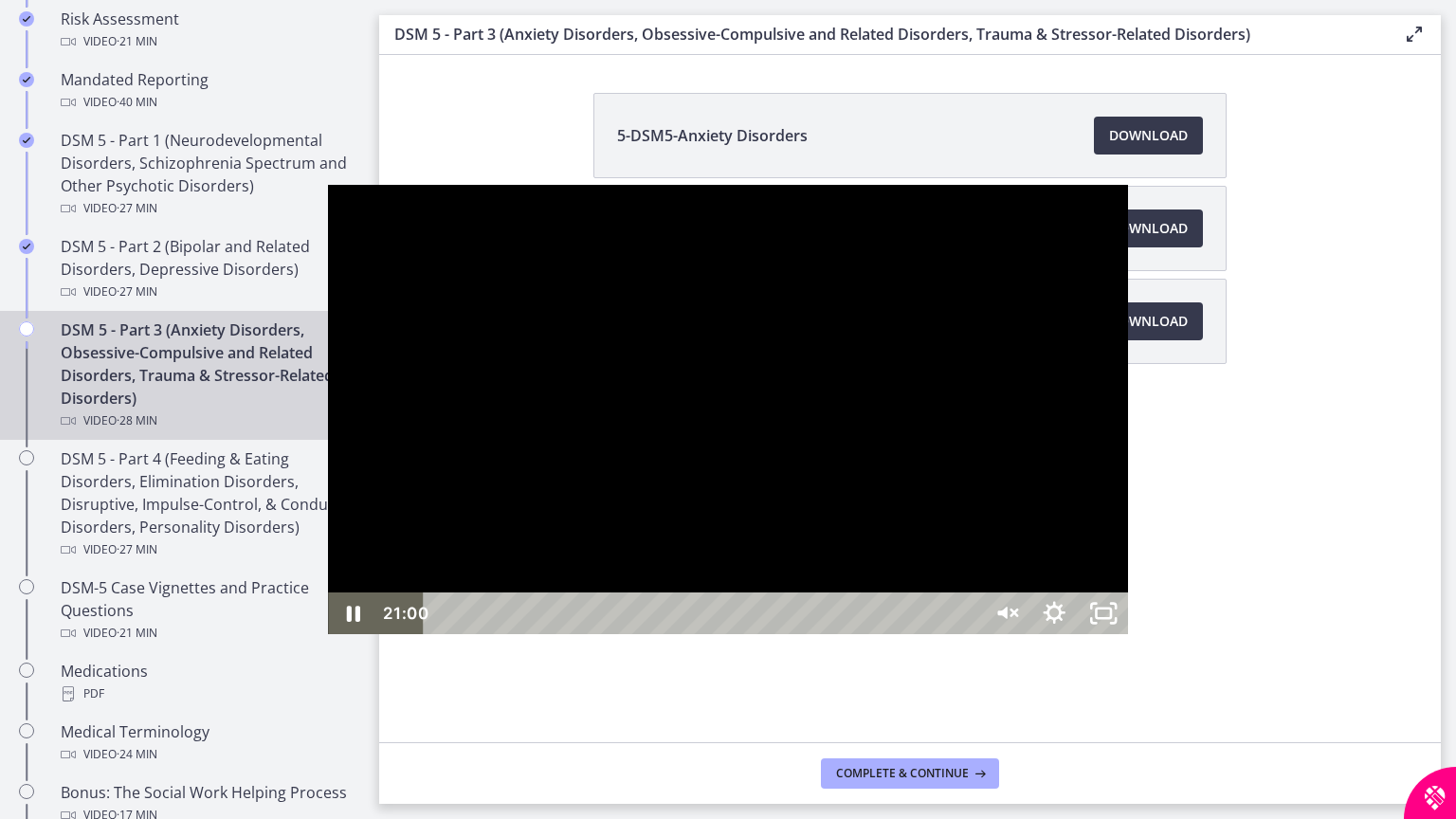 click on "21:00" at bounding box center (704, 613) 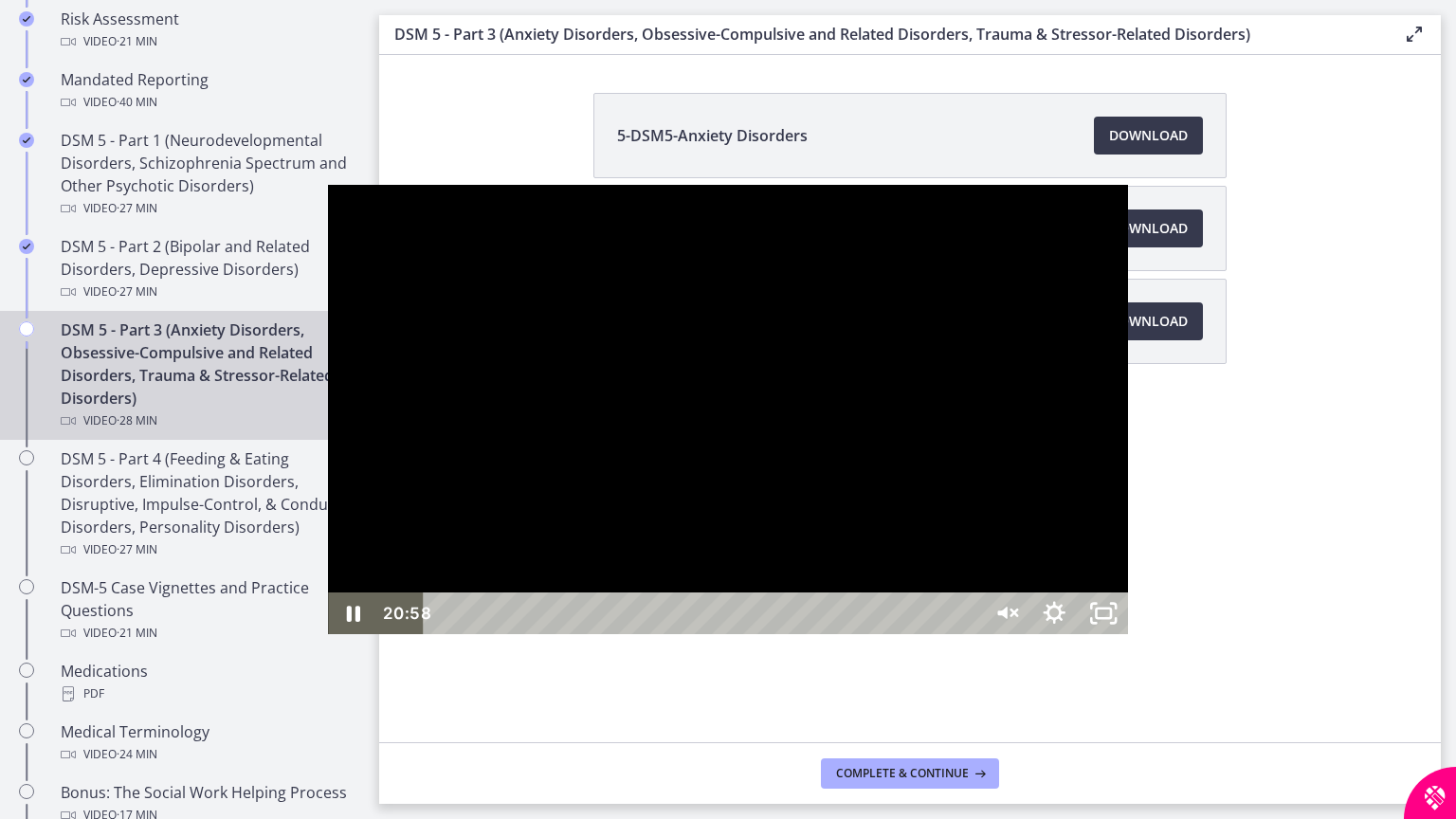 click at bounding box center (1321, 613) 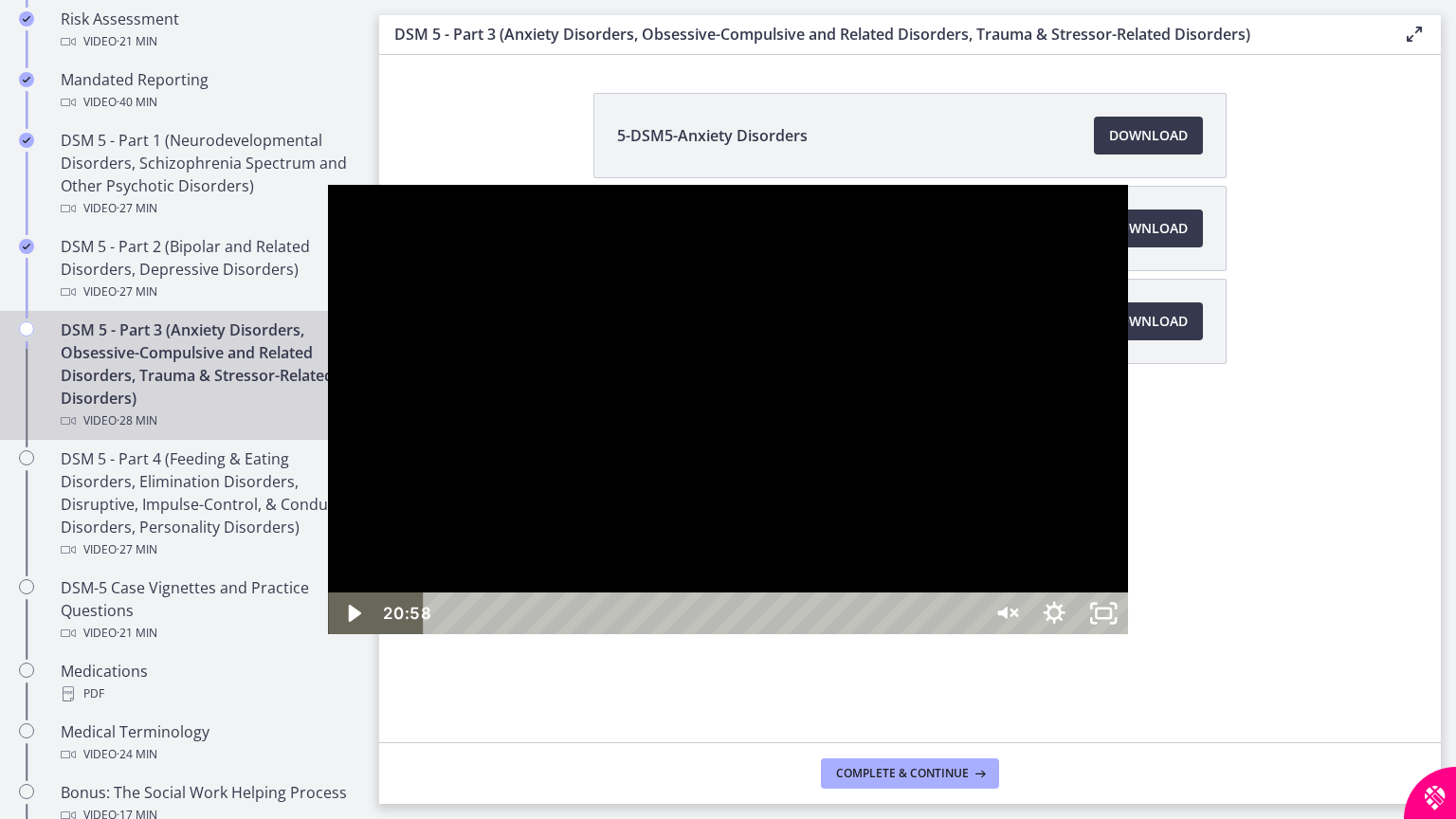 click at bounding box center [728, 410] 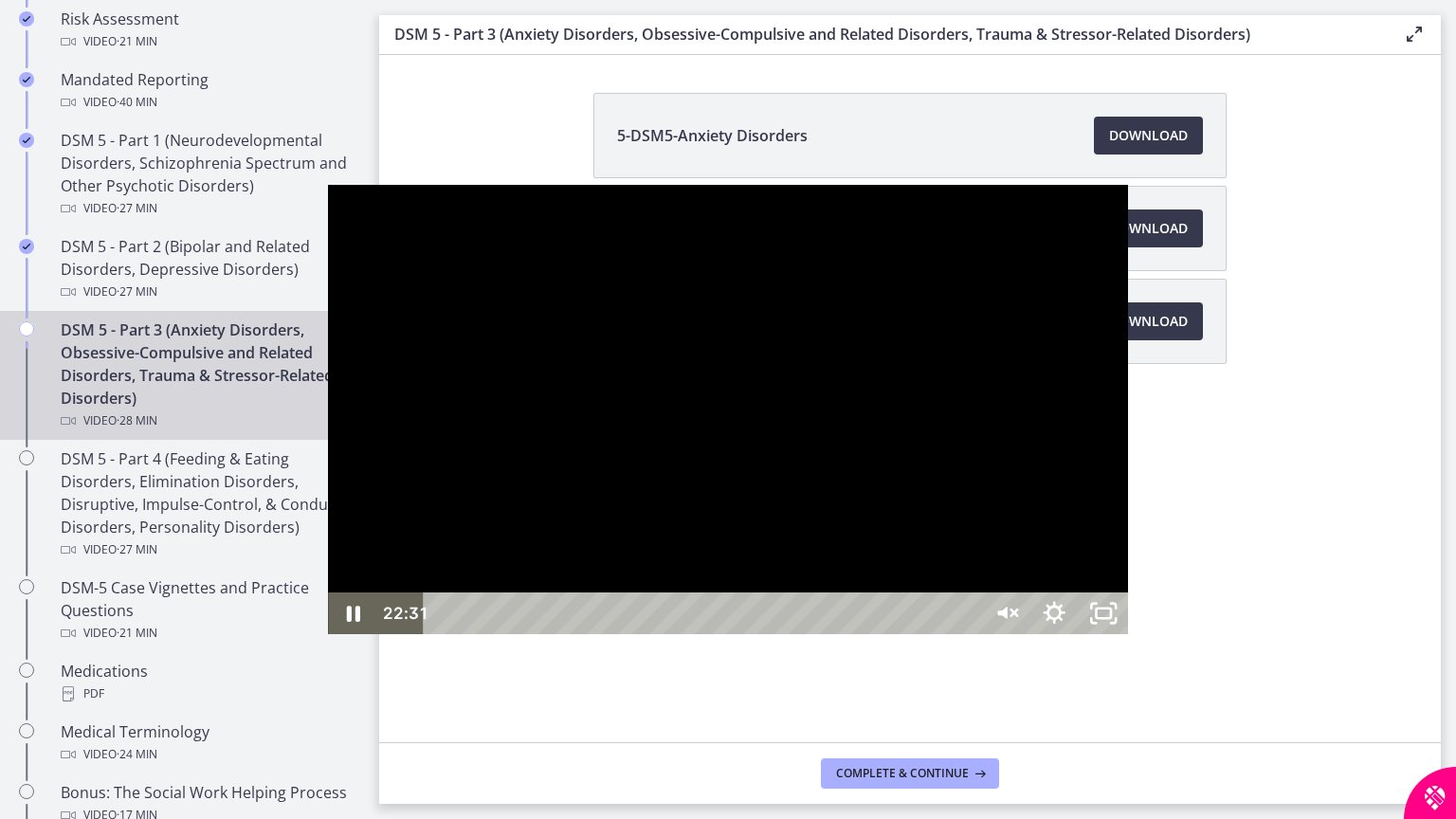 click at bounding box center (1387, 613) 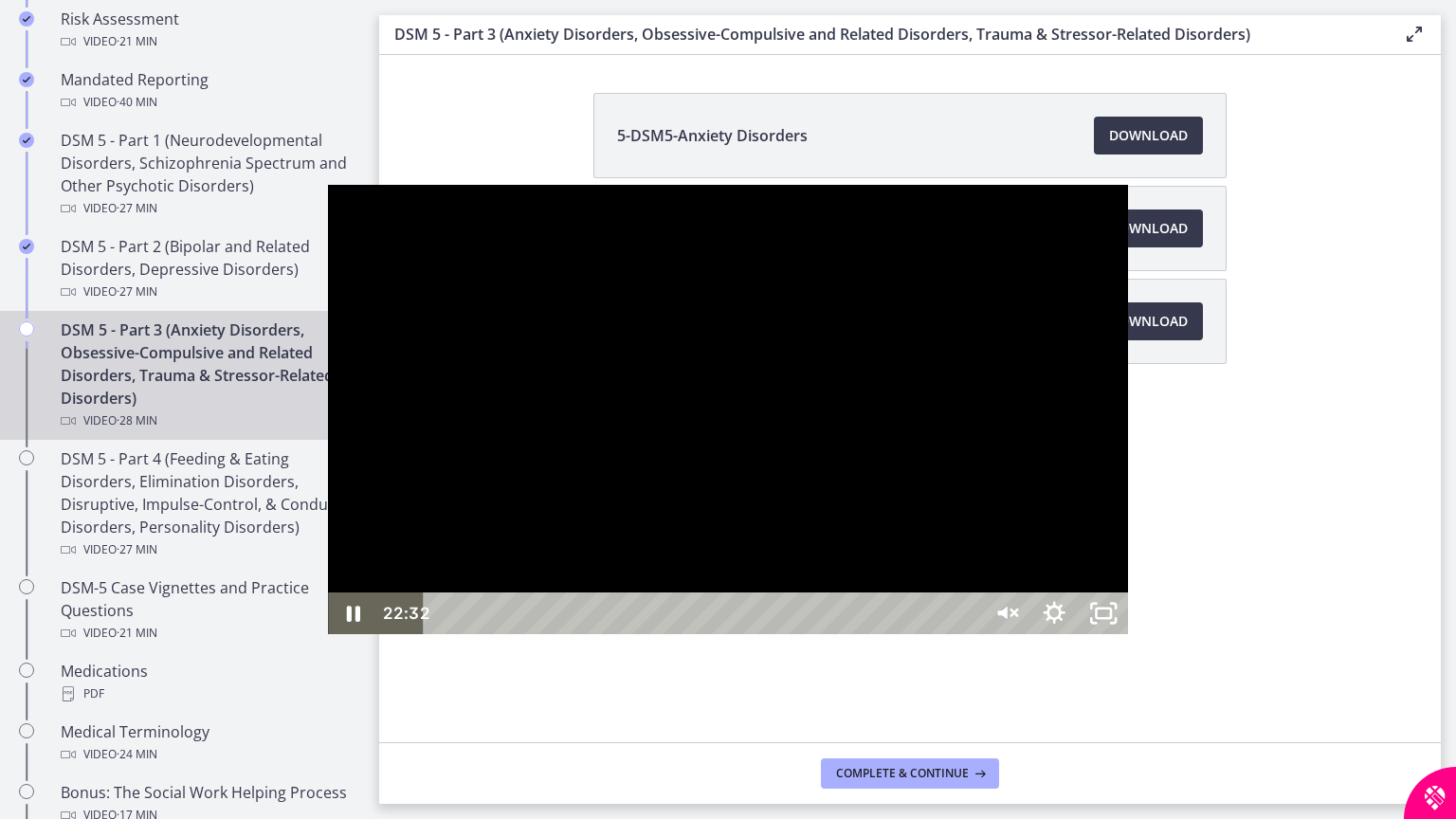 click at bounding box center [728, 410] 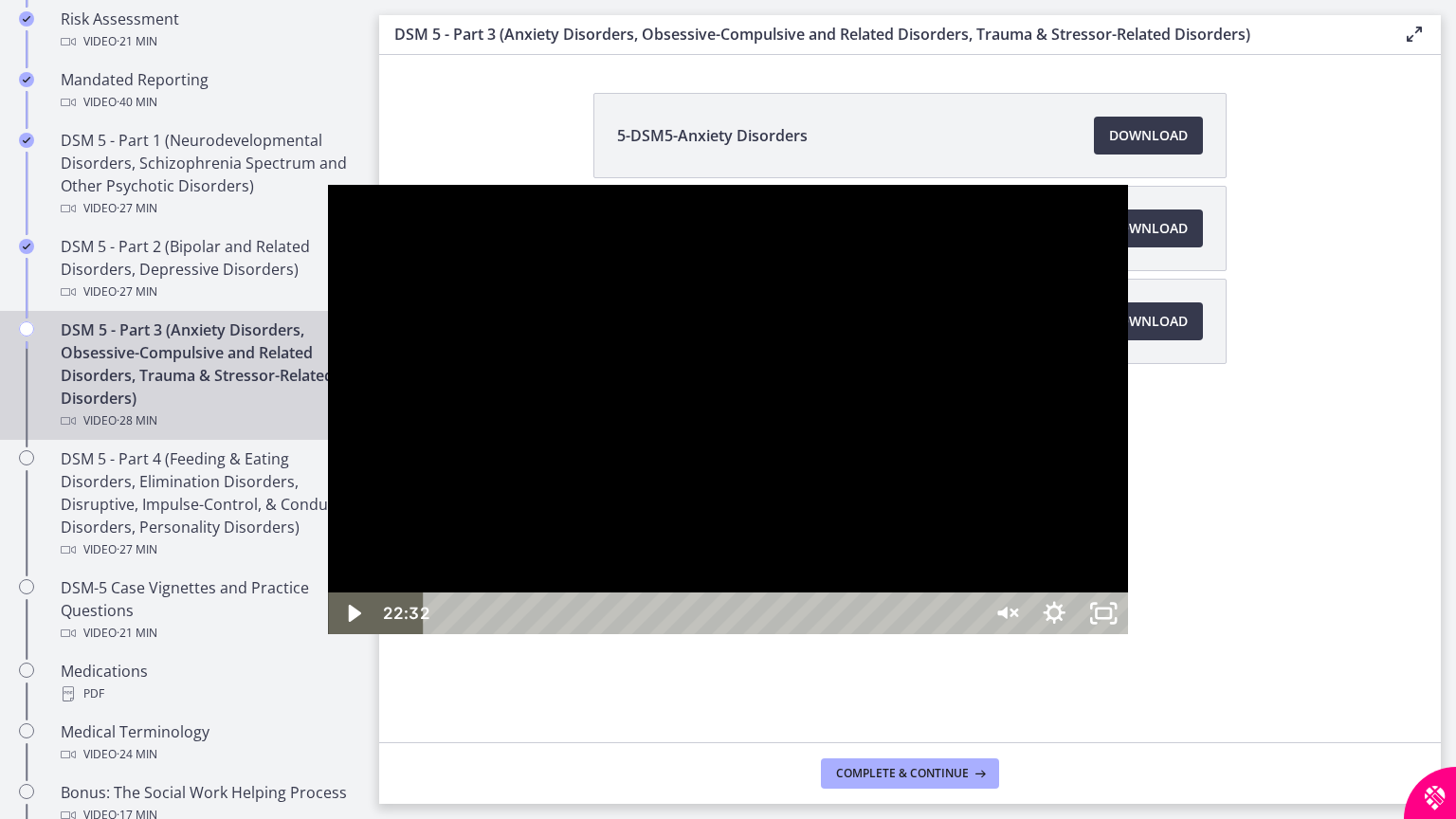 click at bounding box center [728, 410] 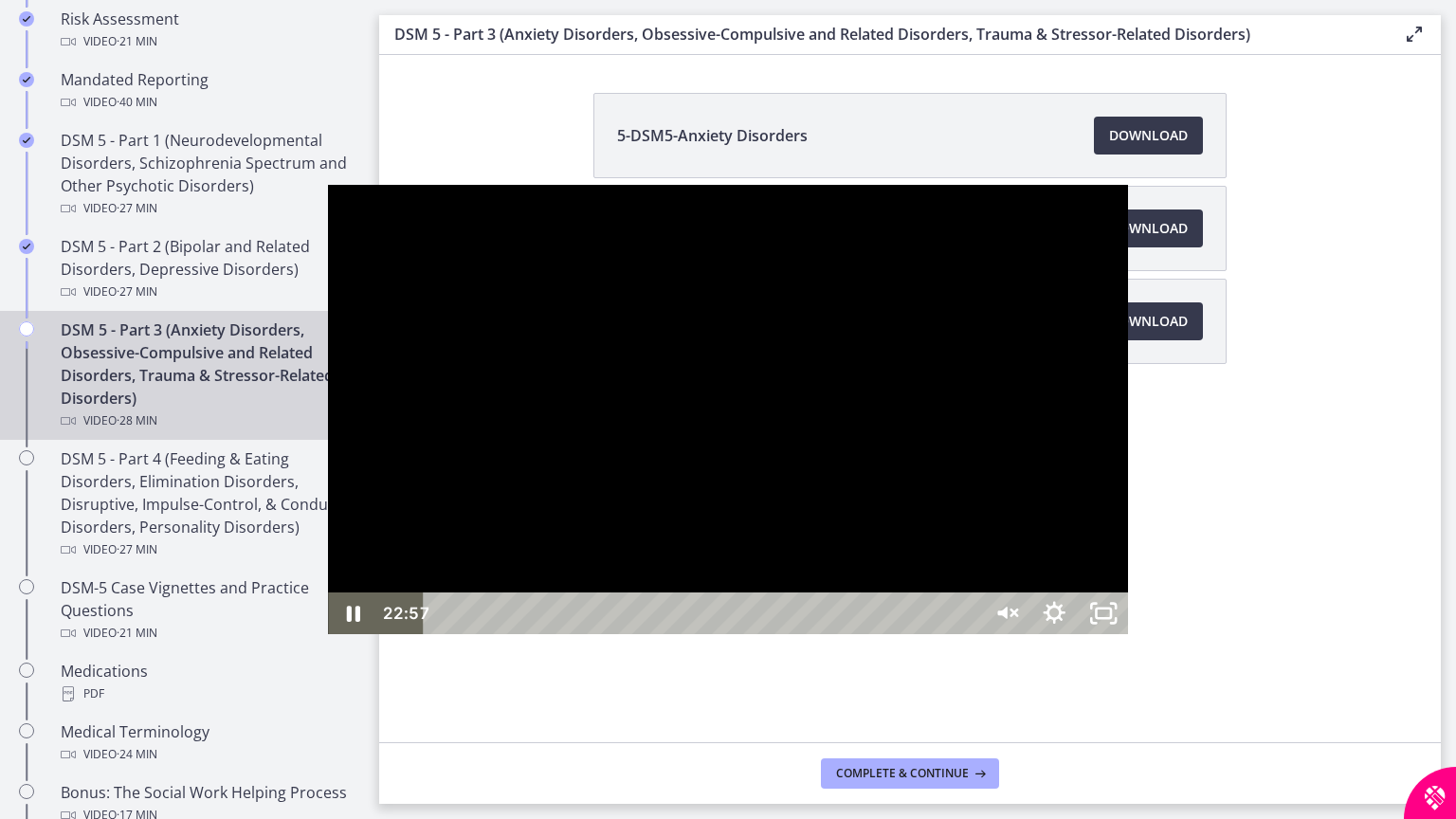 click at bounding box center (1404, 613) 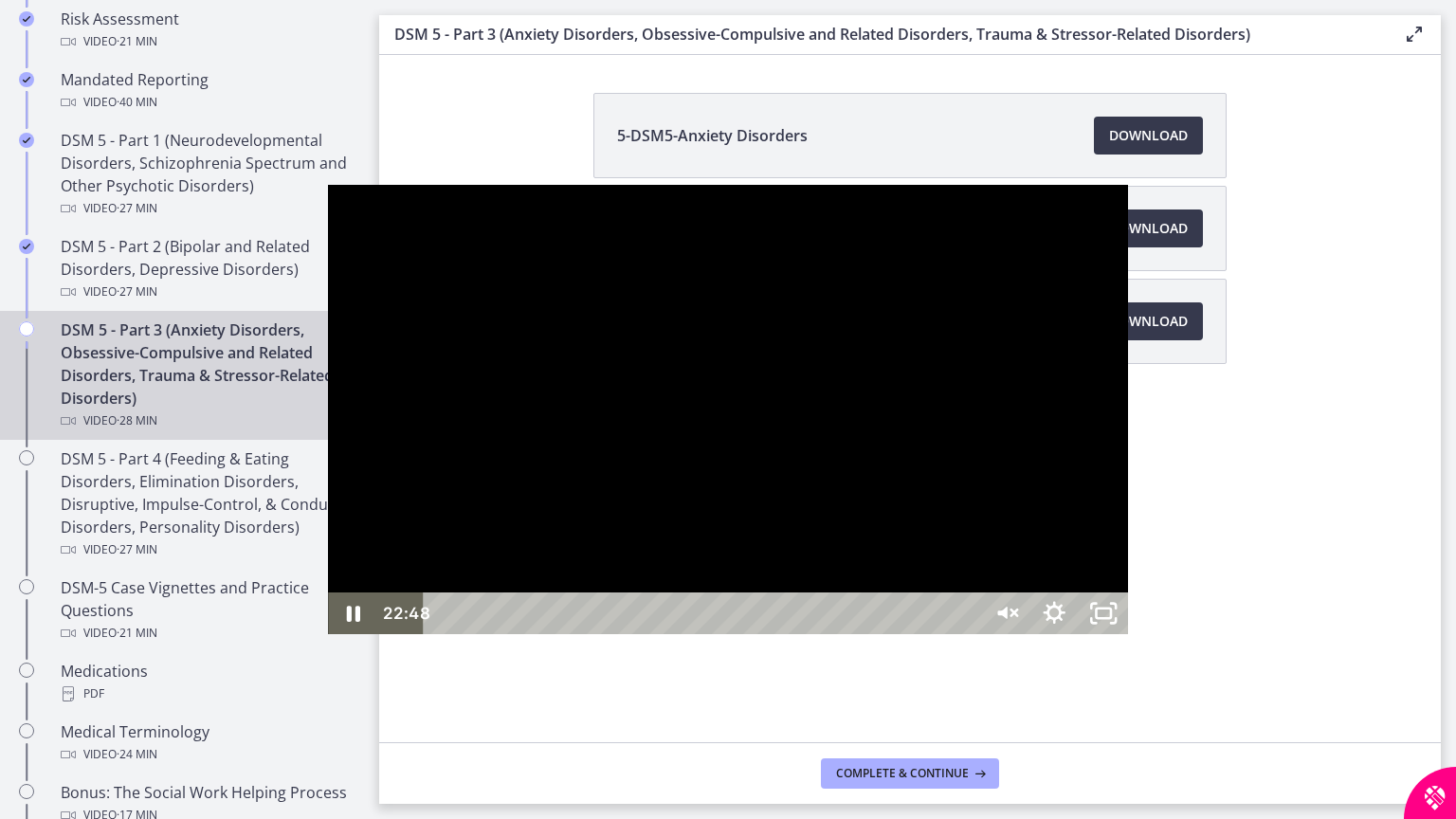 click at bounding box center (1398, 613) 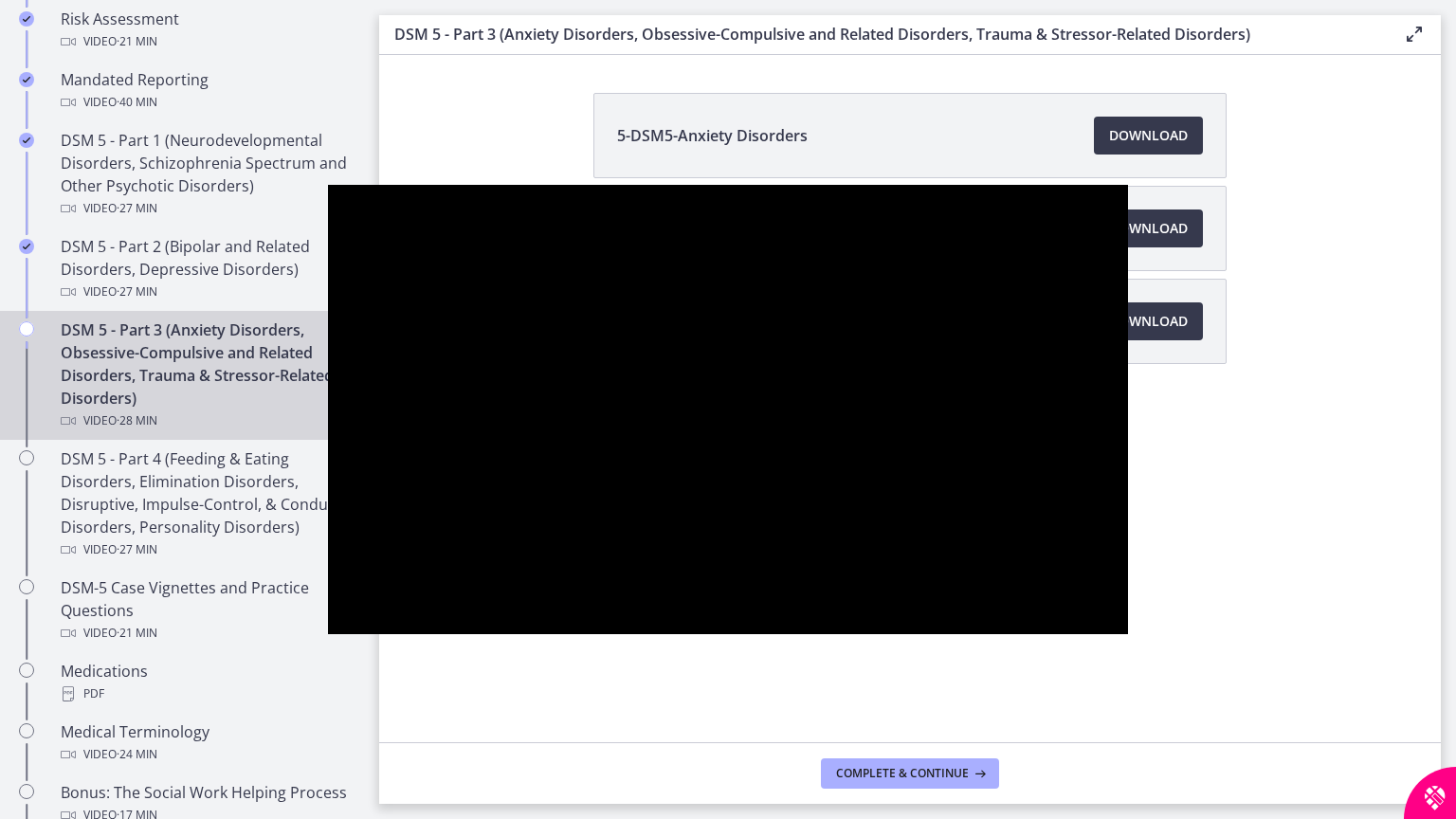 click at bounding box center [728, 410] 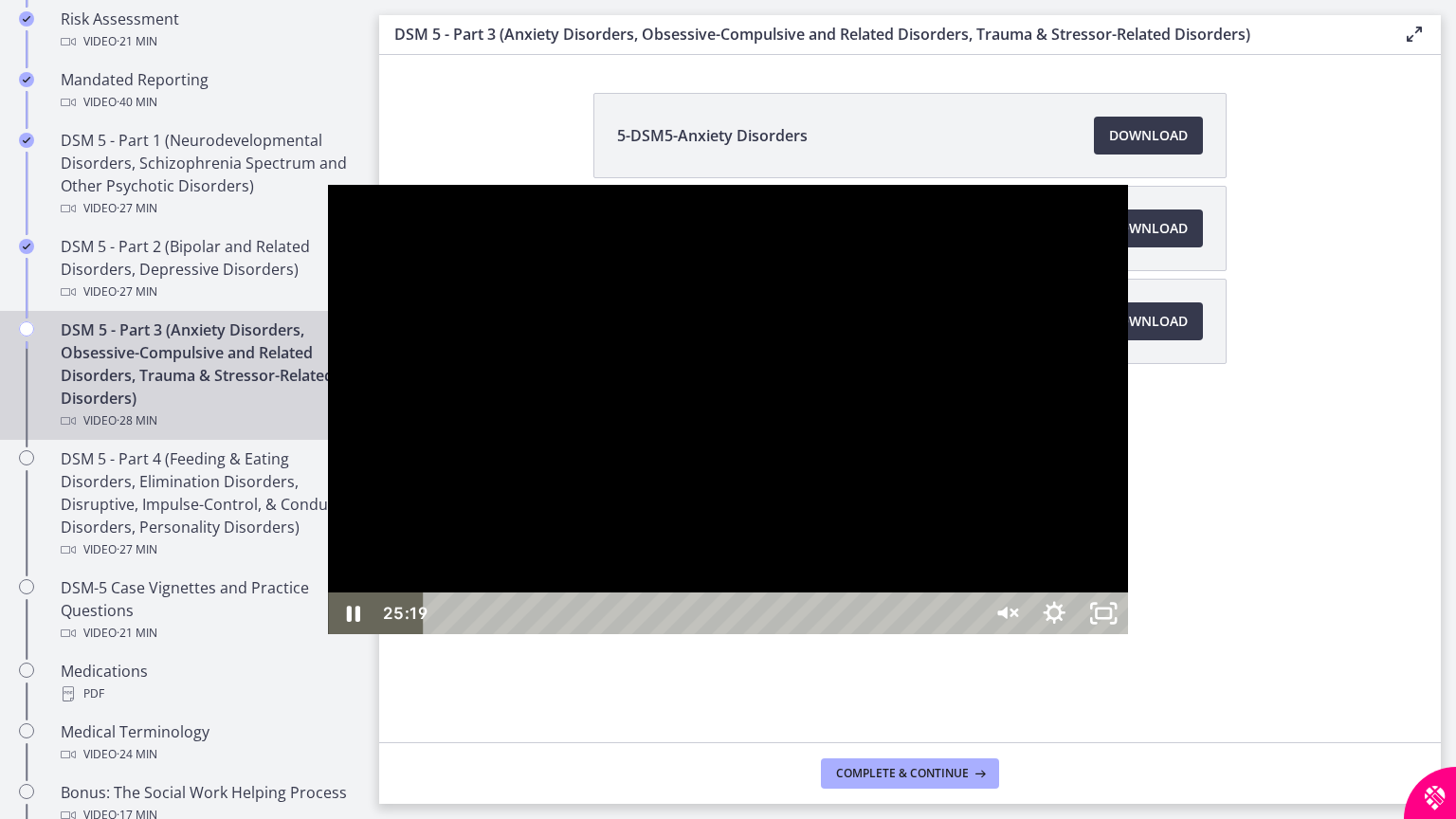 drag, startPoint x: 1194, startPoint y: 798, endPoint x: 1179, endPoint y: 798, distance: 15 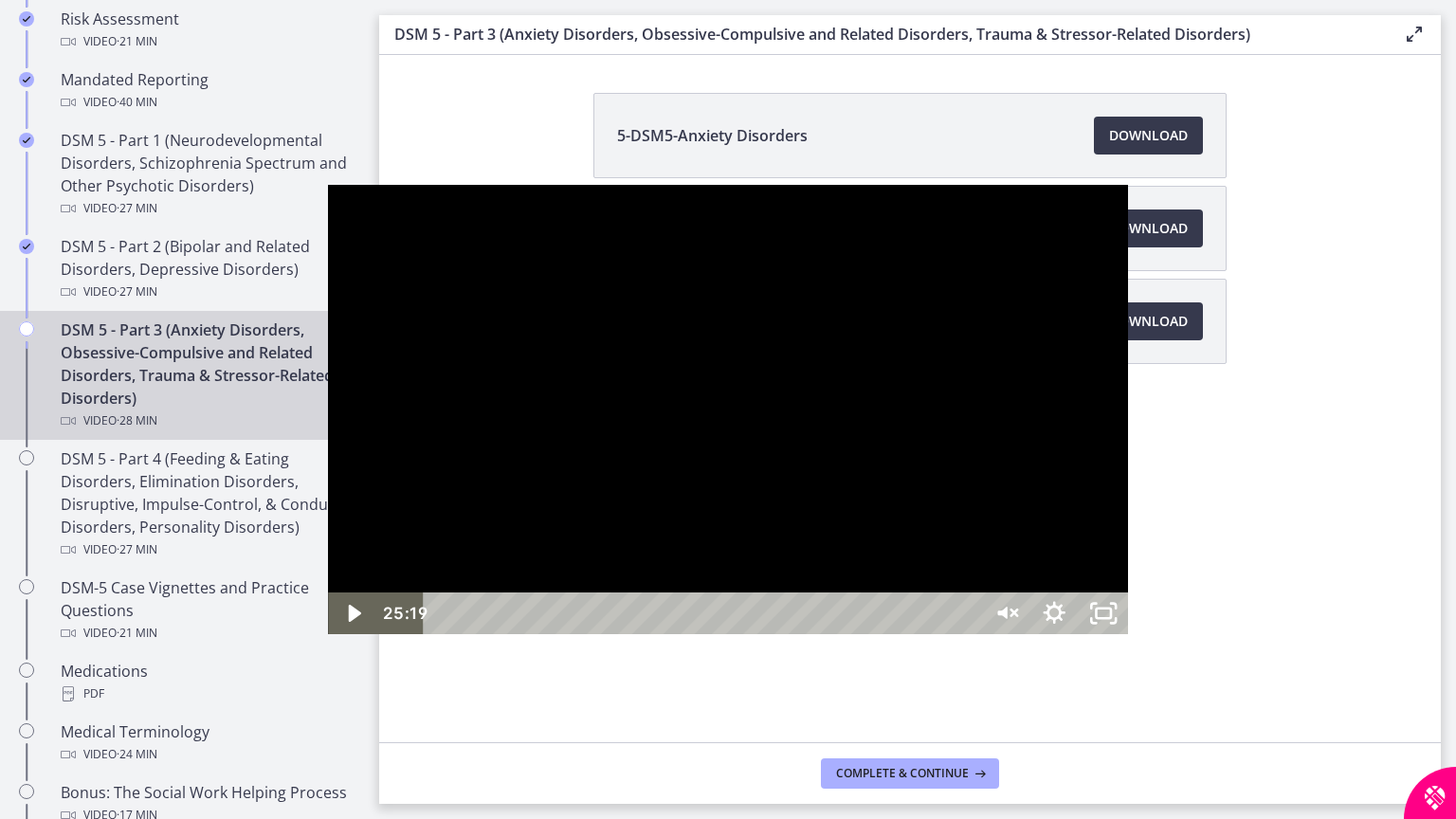 click at bounding box center (728, 410) 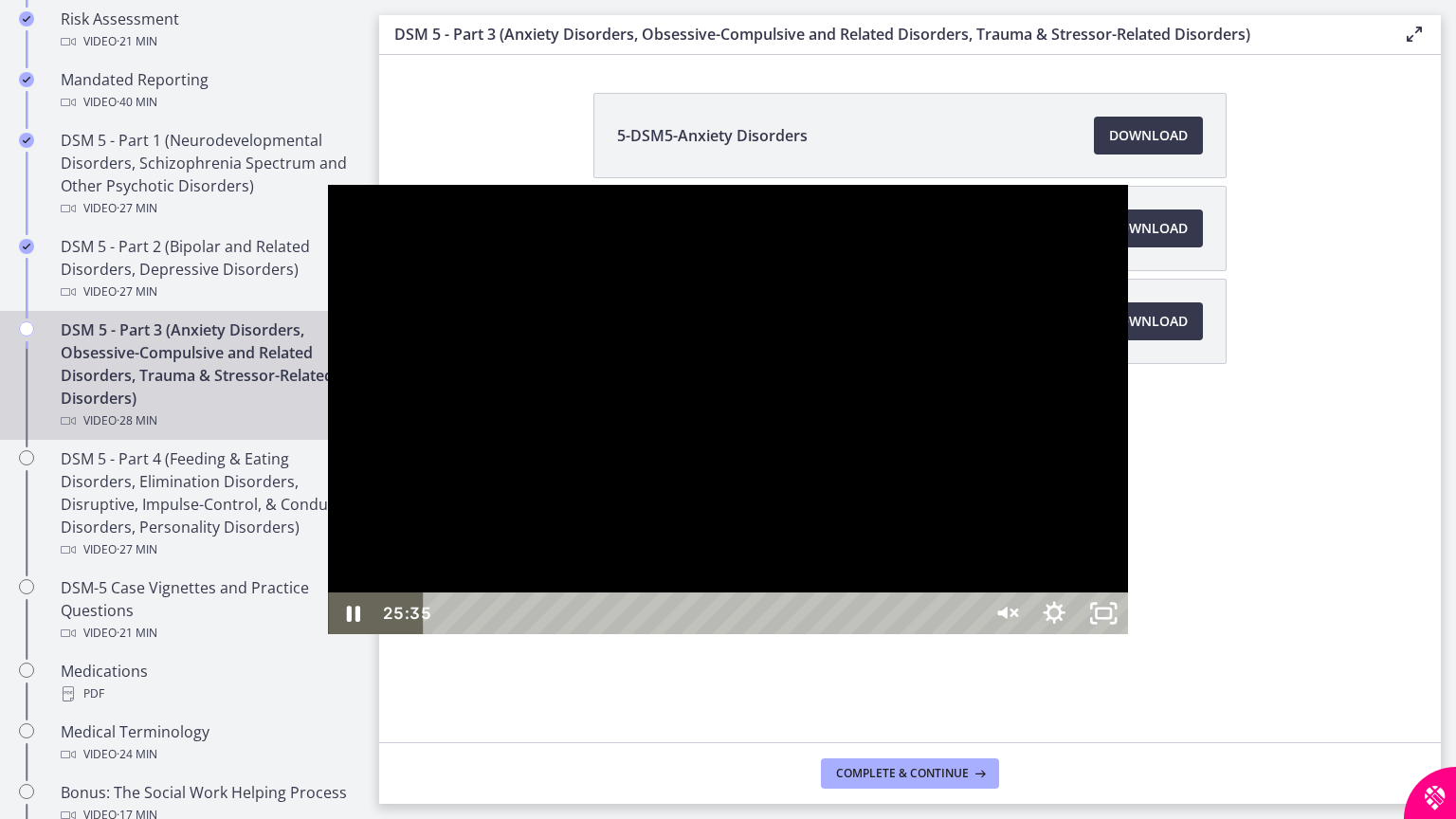click at bounding box center (728, 410) 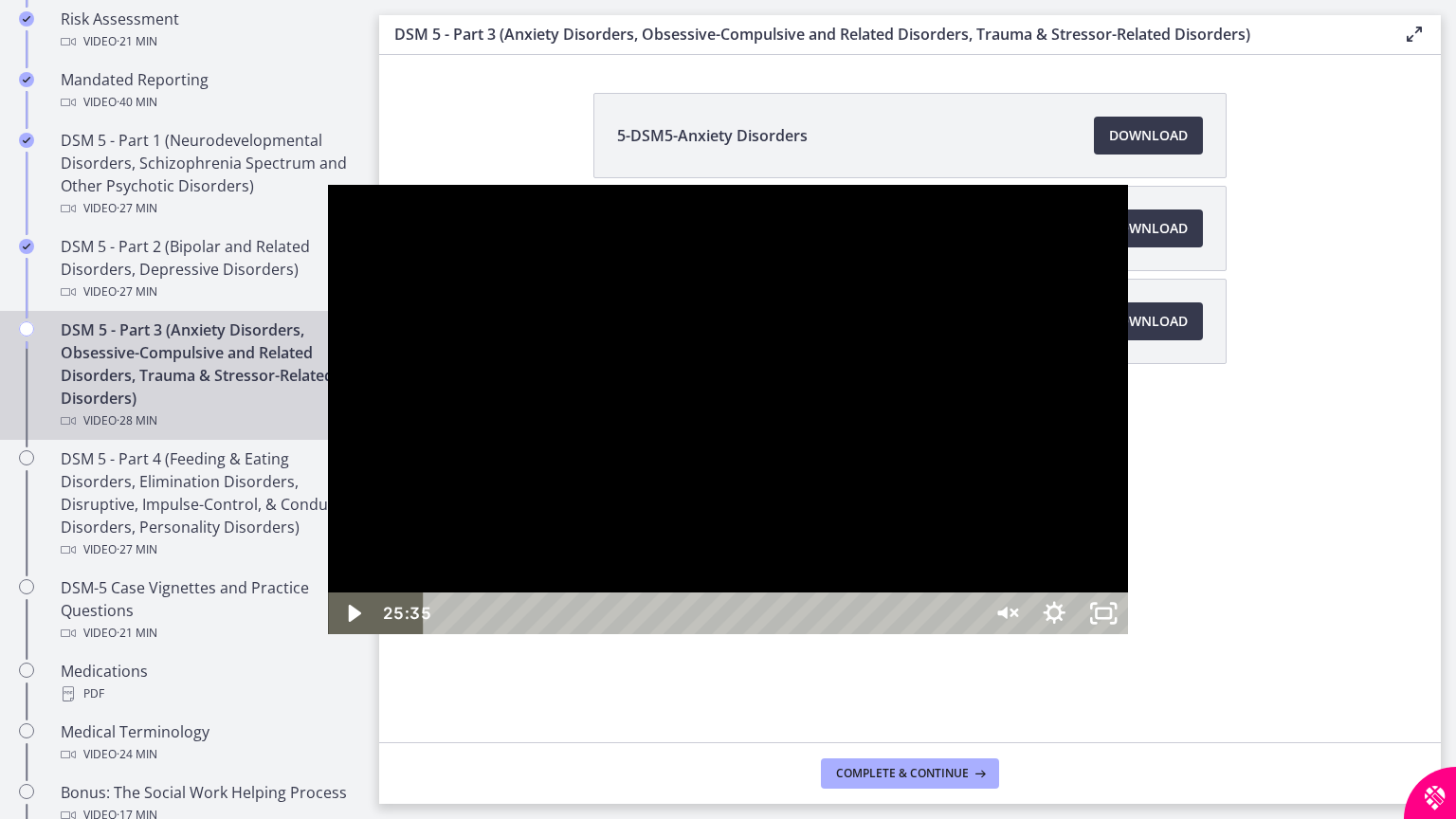 click at bounding box center [728, 410] 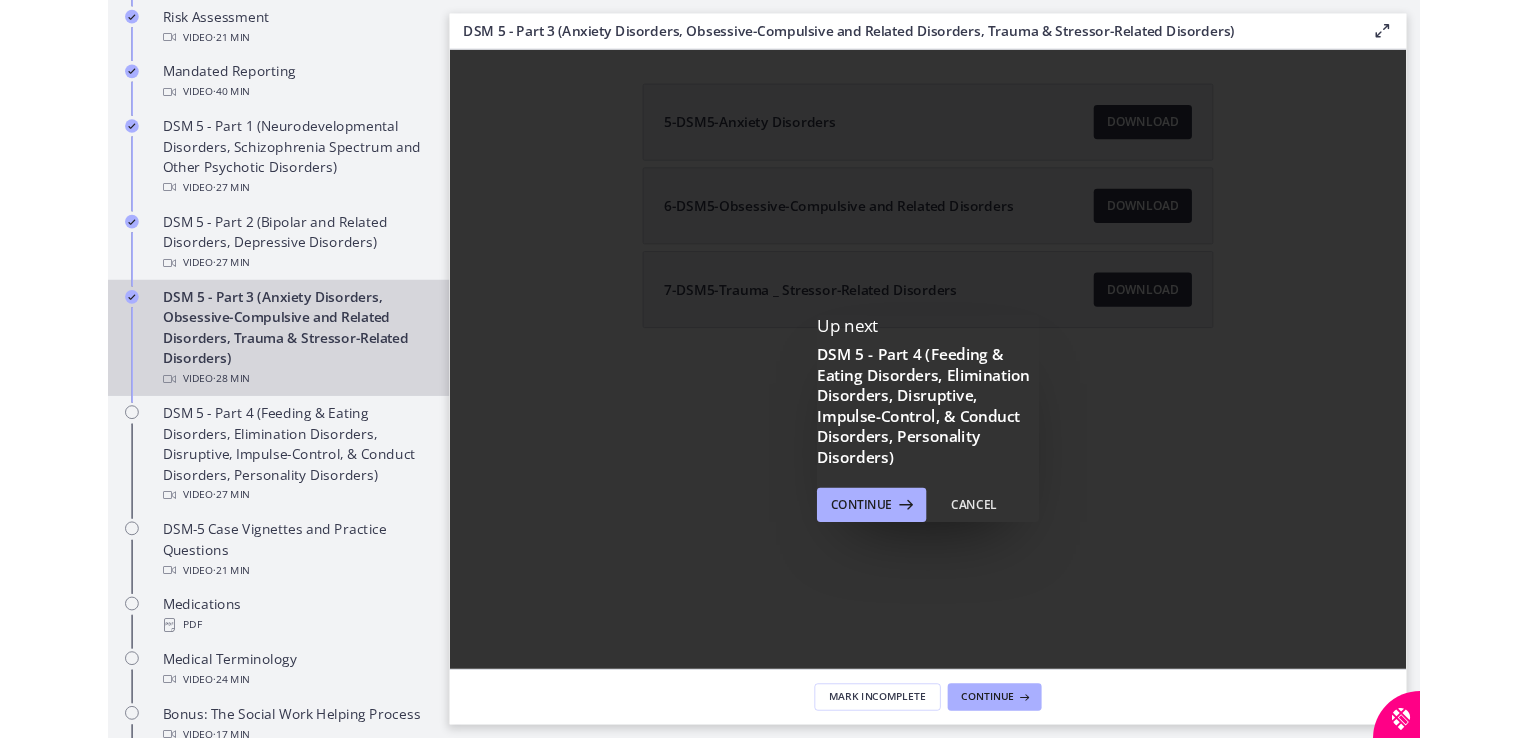 scroll, scrollTop: 0, scrollLeft: 0, axis: both 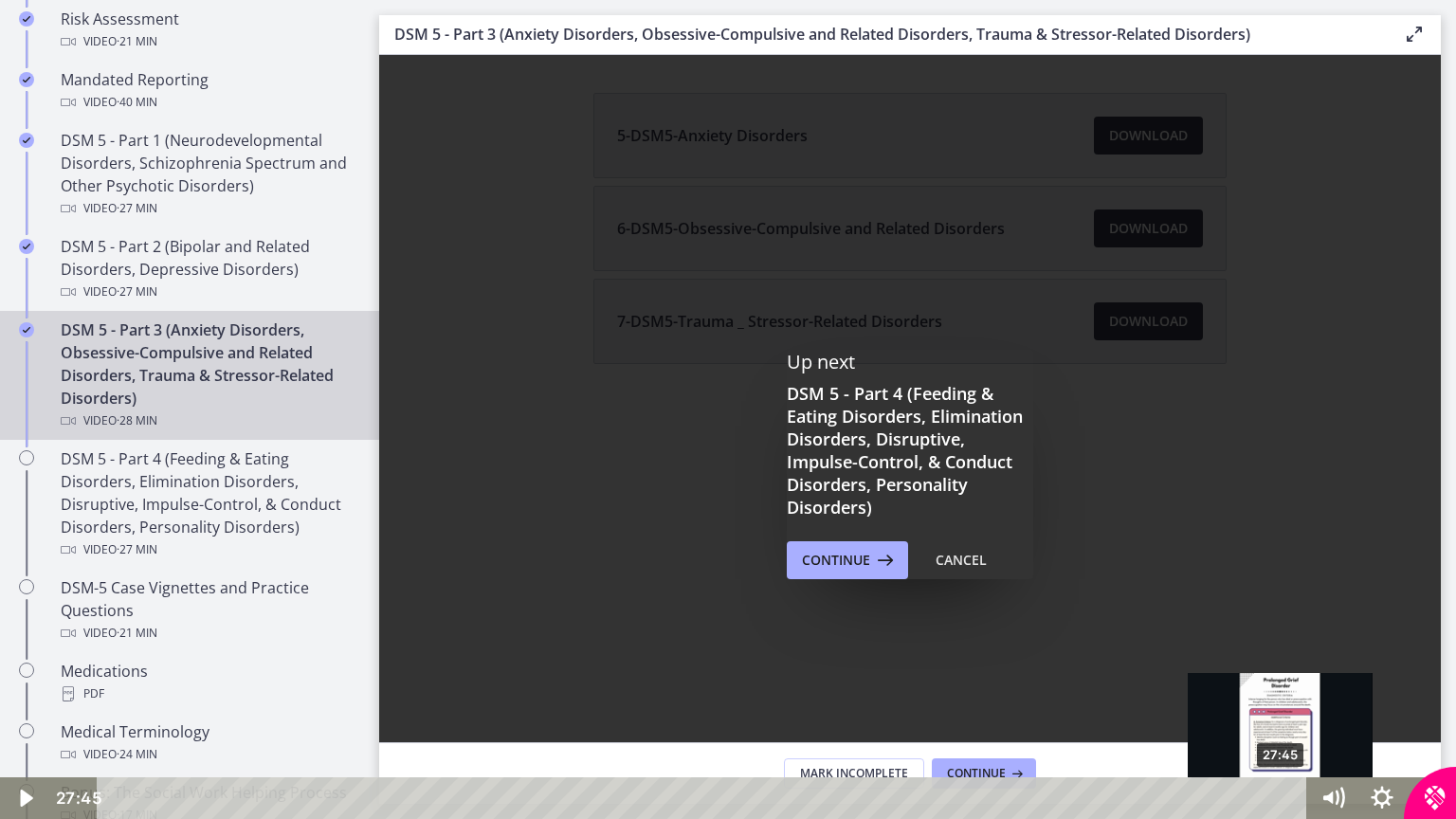 drag, startPoint x: 842, startPoint y: 800, endPoint x: 1282, endPoint y: 791, distance: 440.09204 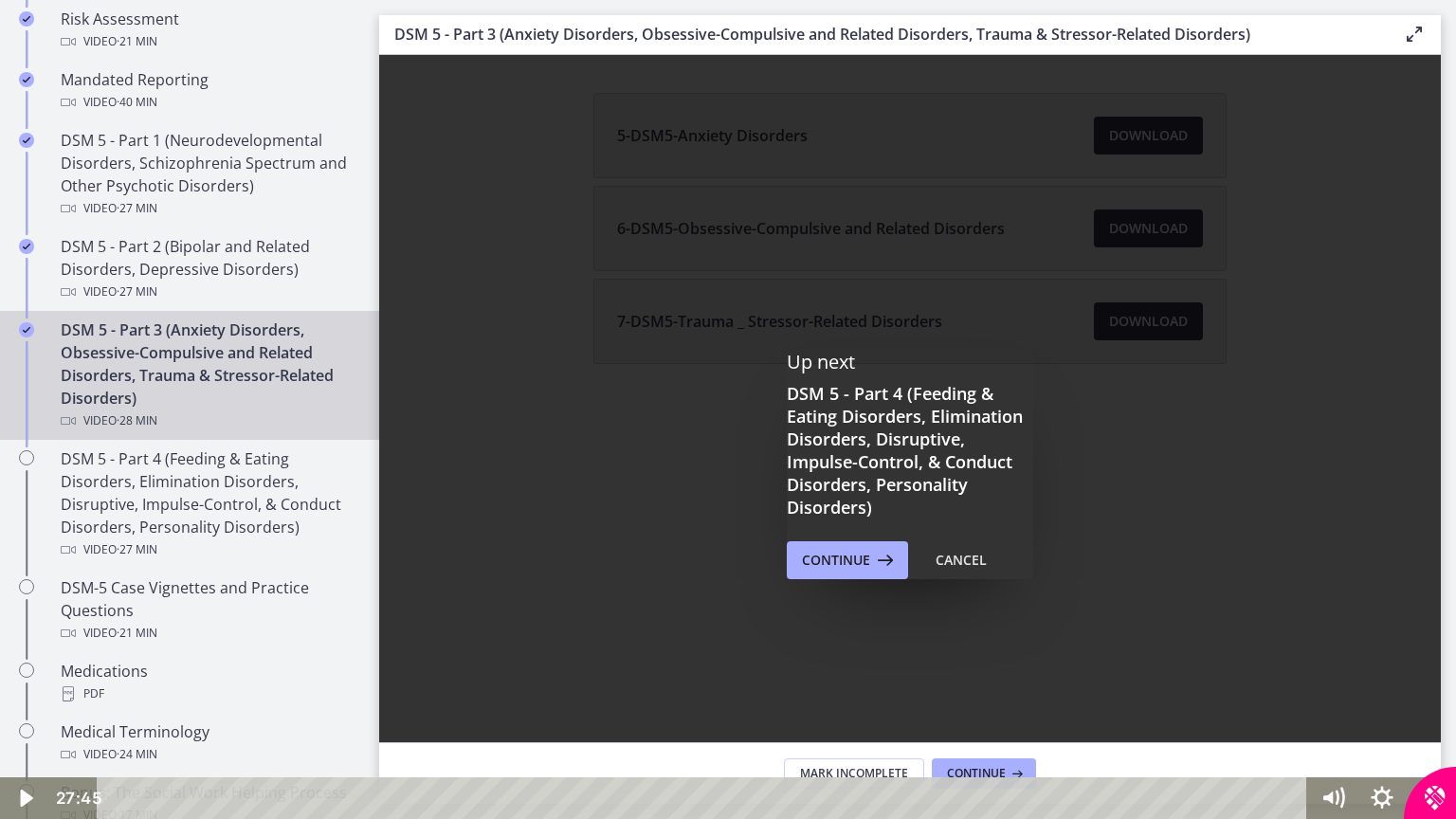 click at bounding box center (728, 410) 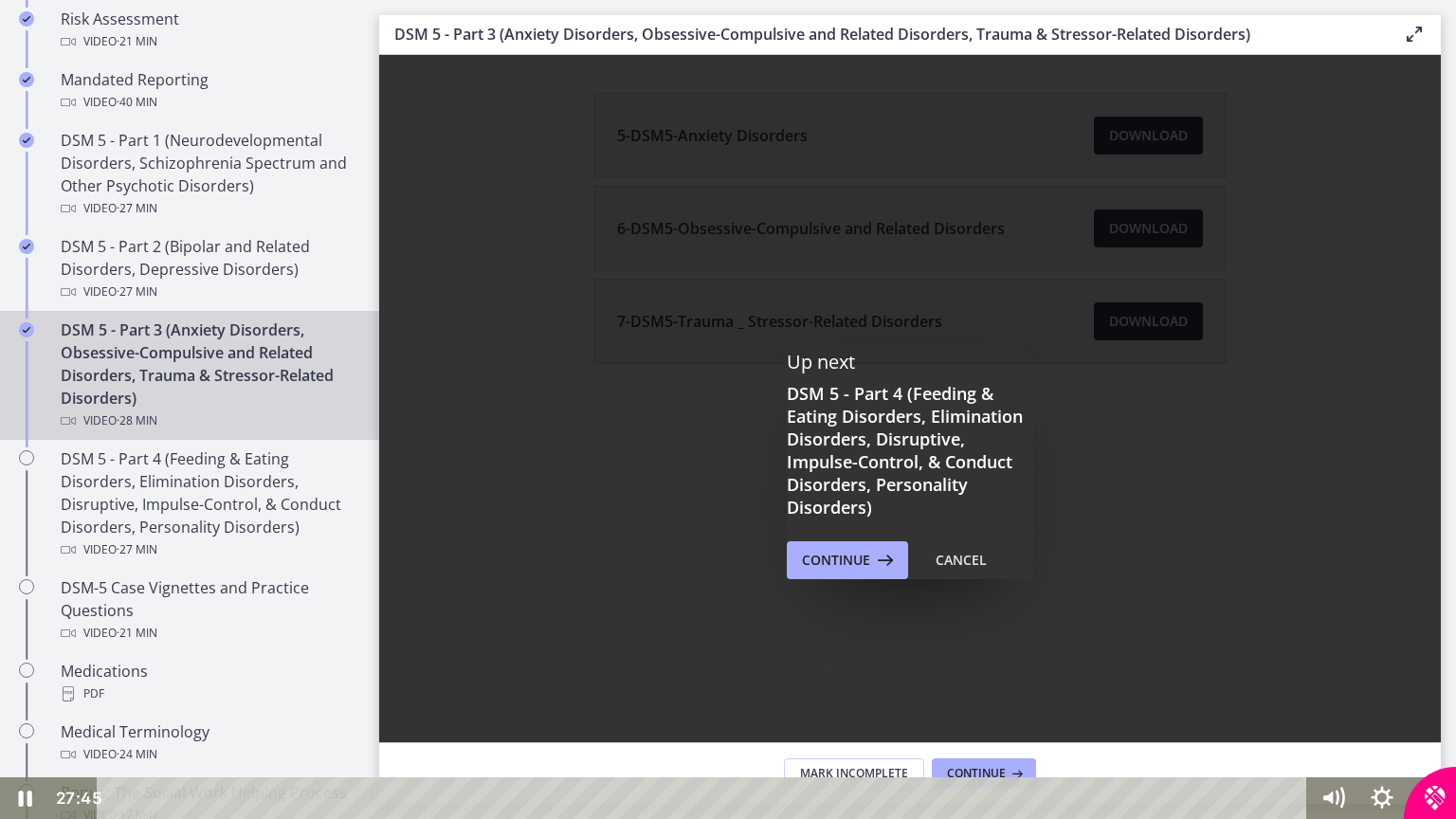 click at bounding box center [728, 410] 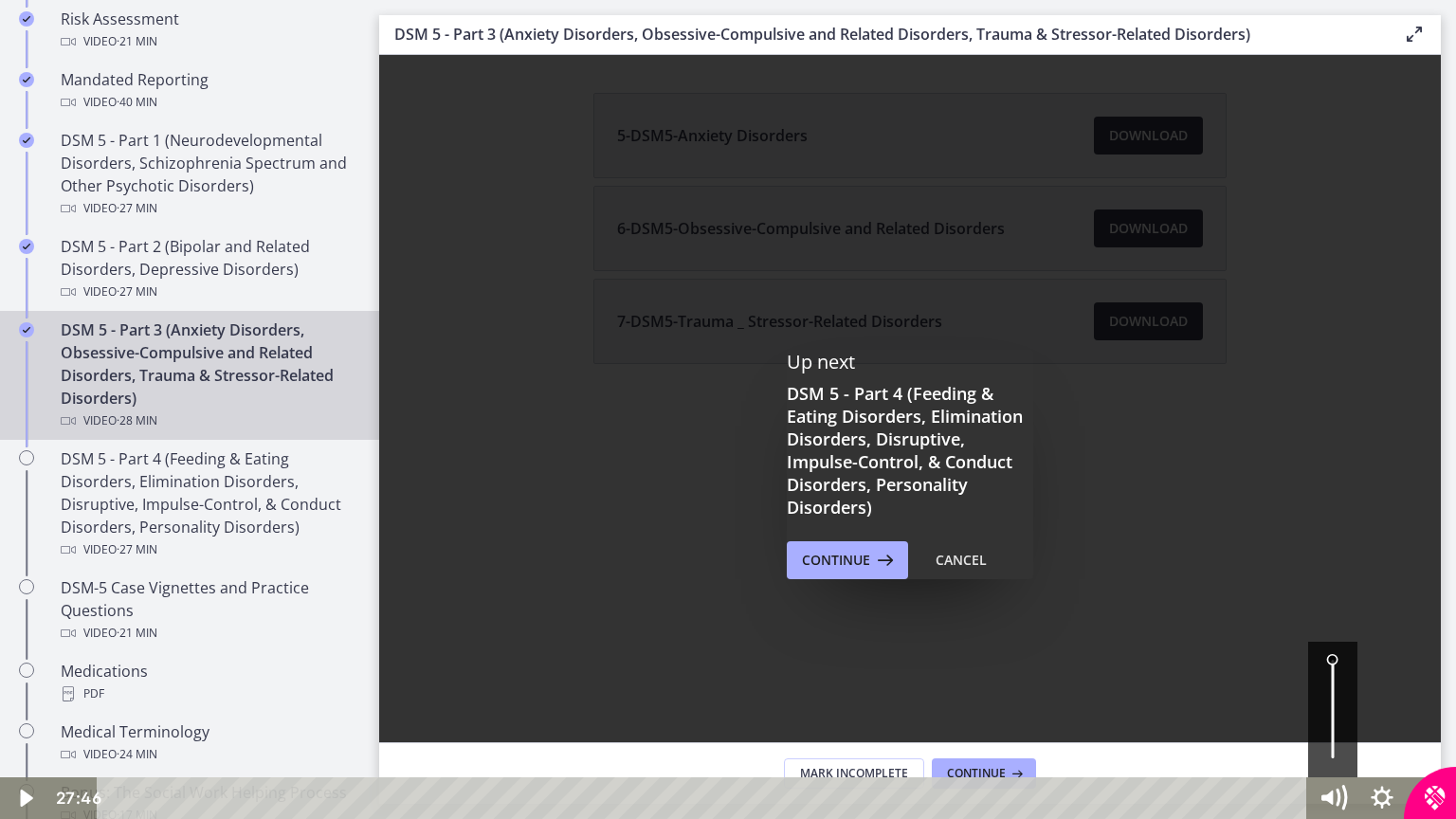 drag, startPoint x: 1337, startPoint y: 818, endPoint x: 1322, endPoint y: 690, distance: 128.87591 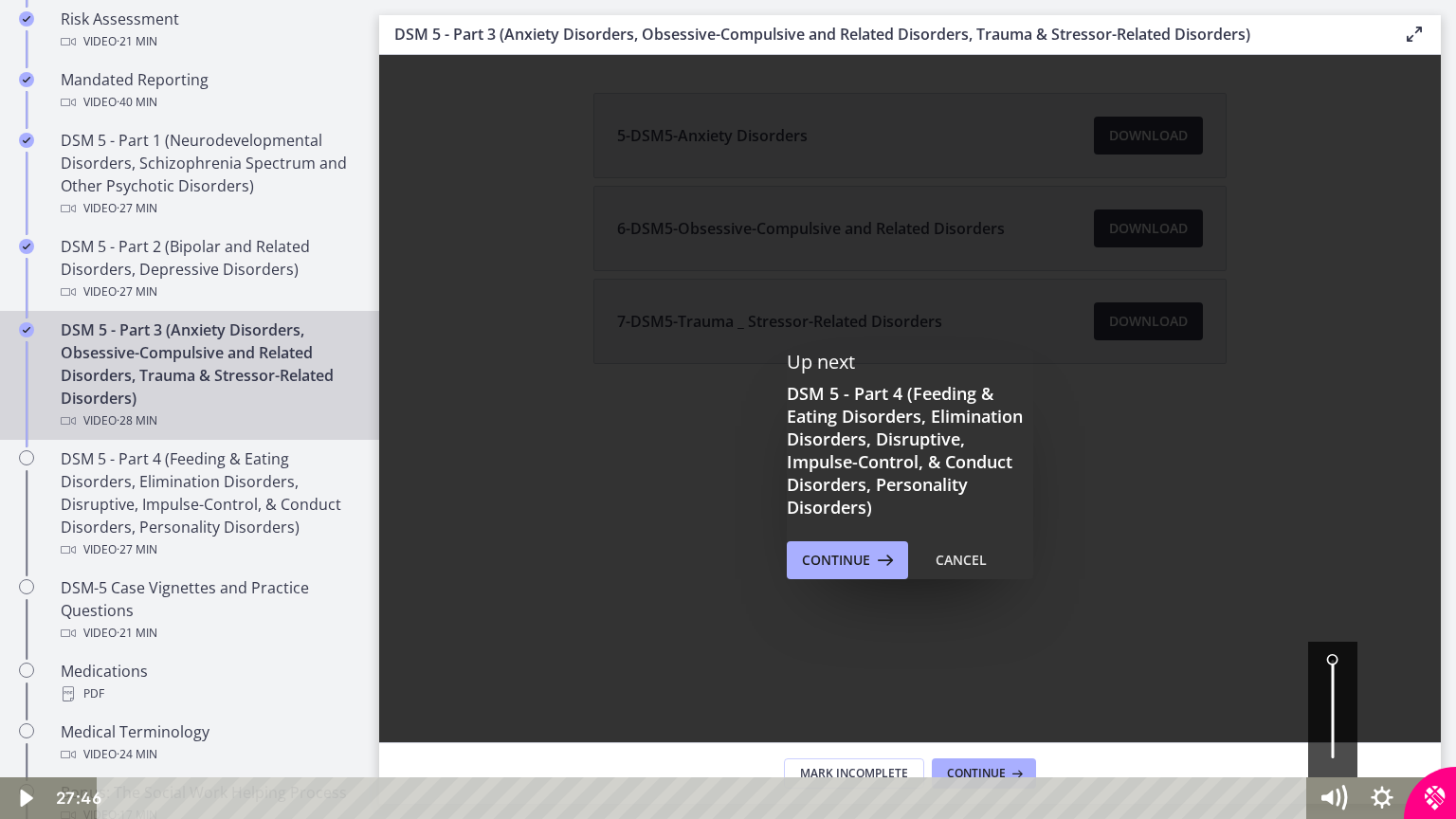 drag, startPoint x: 1344, startPoint y: 818, endPoint x: 1346, endPoint y: 710, distance: 108.01852 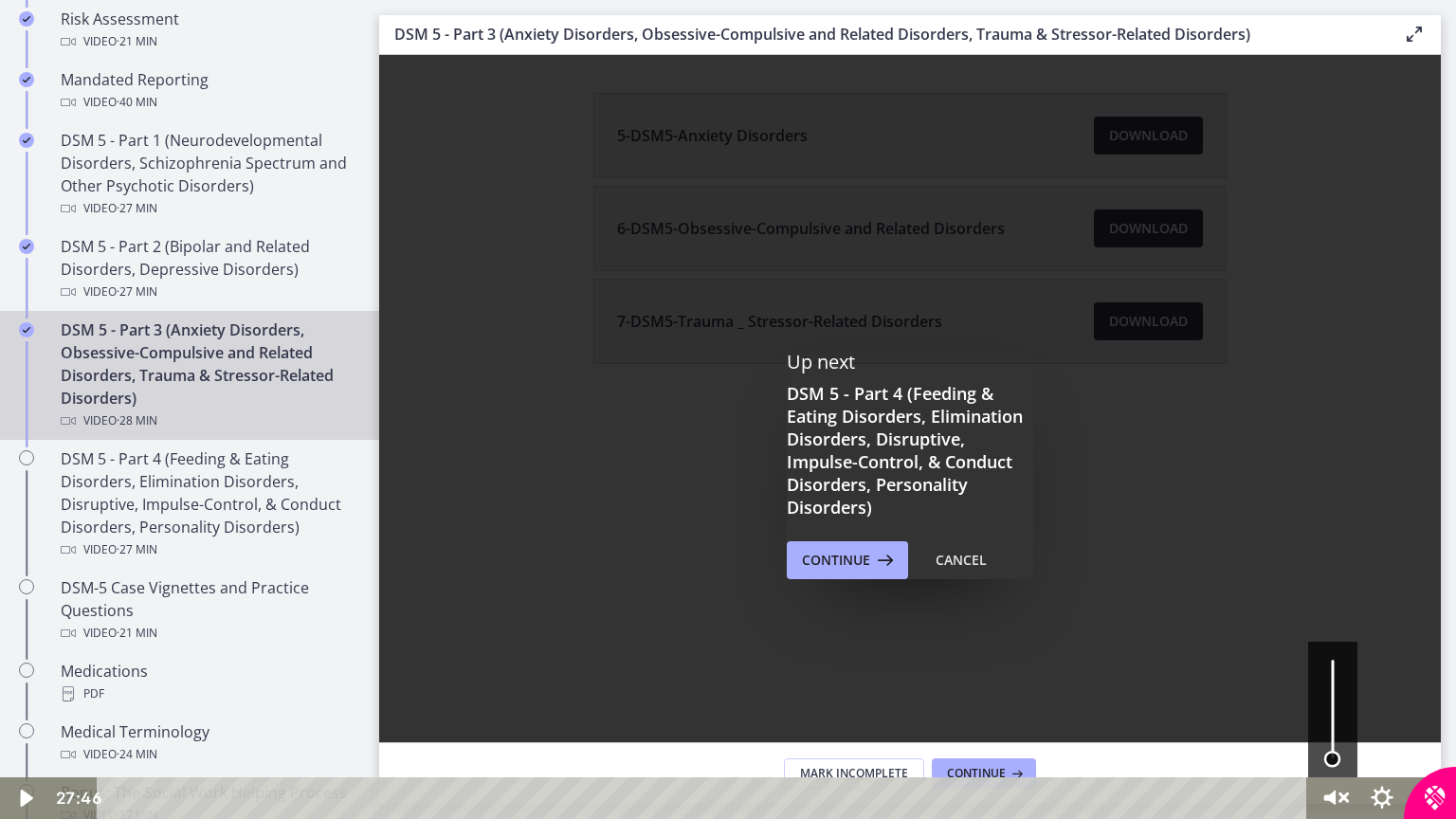 drag, startPoint x: 1333, startPoint y: 651, endPoint x: 1326, endPoint y: 770, distance: 119.2057 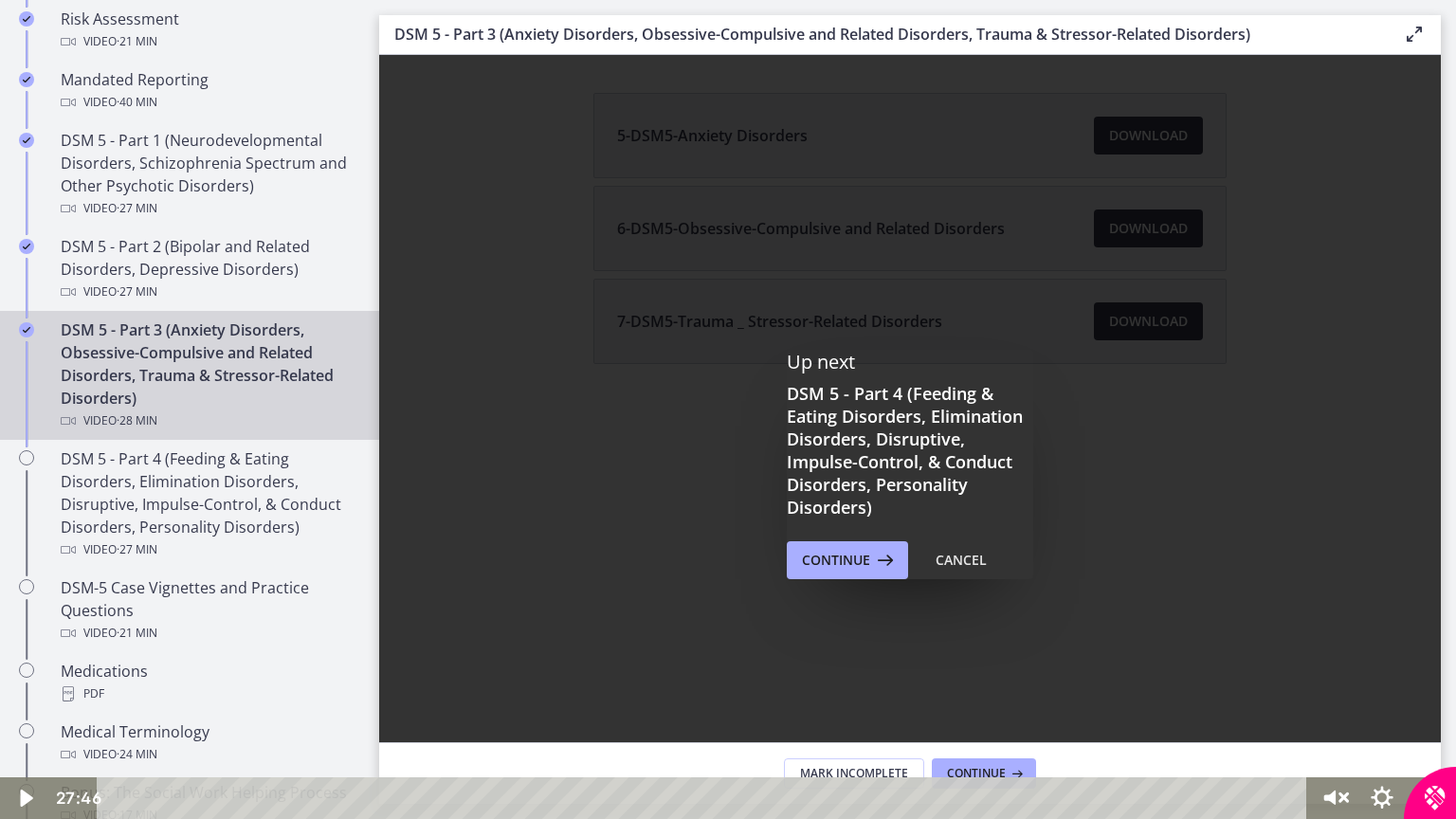 click at bounding box center [728, 410] 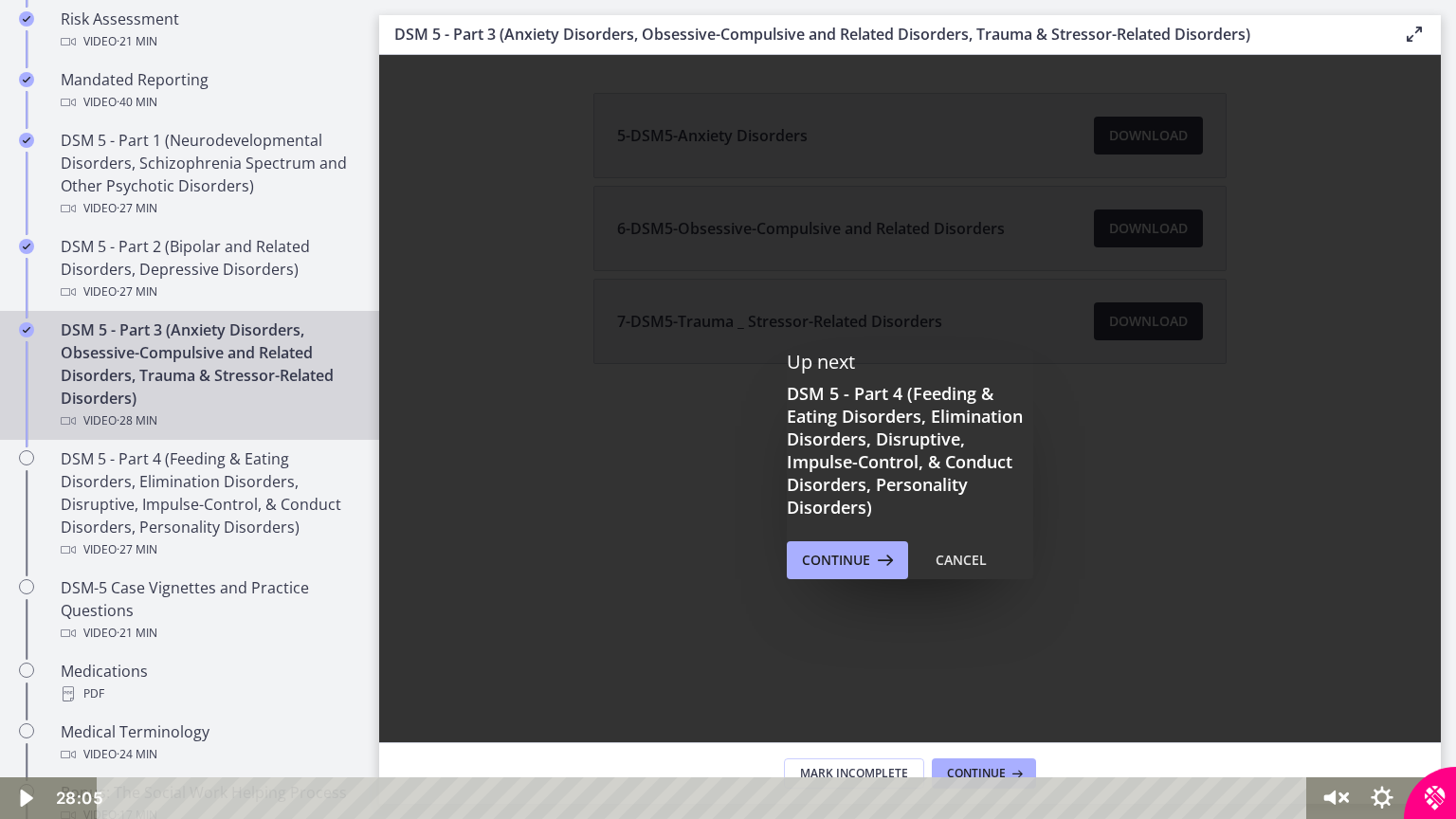 click at bounding box center [728, 410] 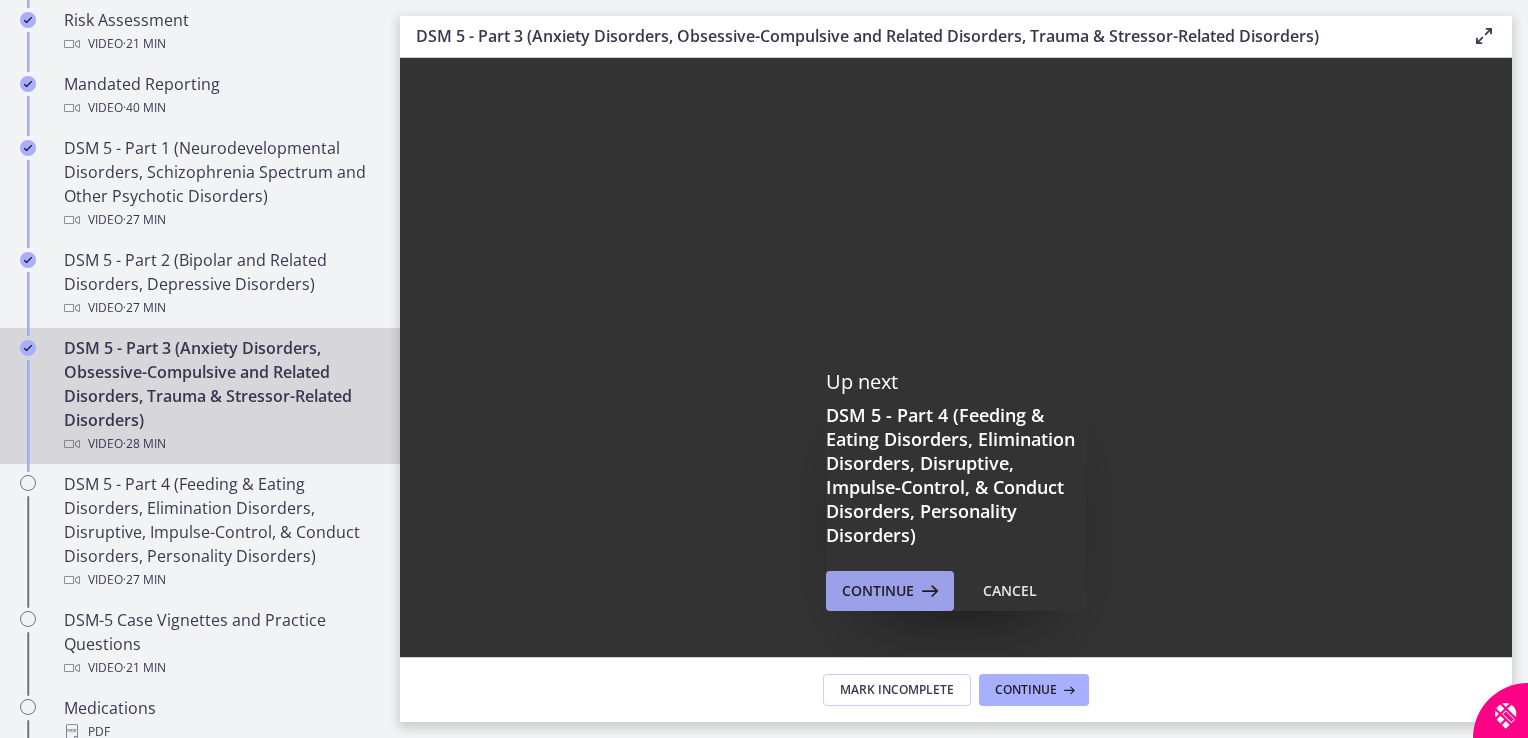 click at bounding box center [928, 591] 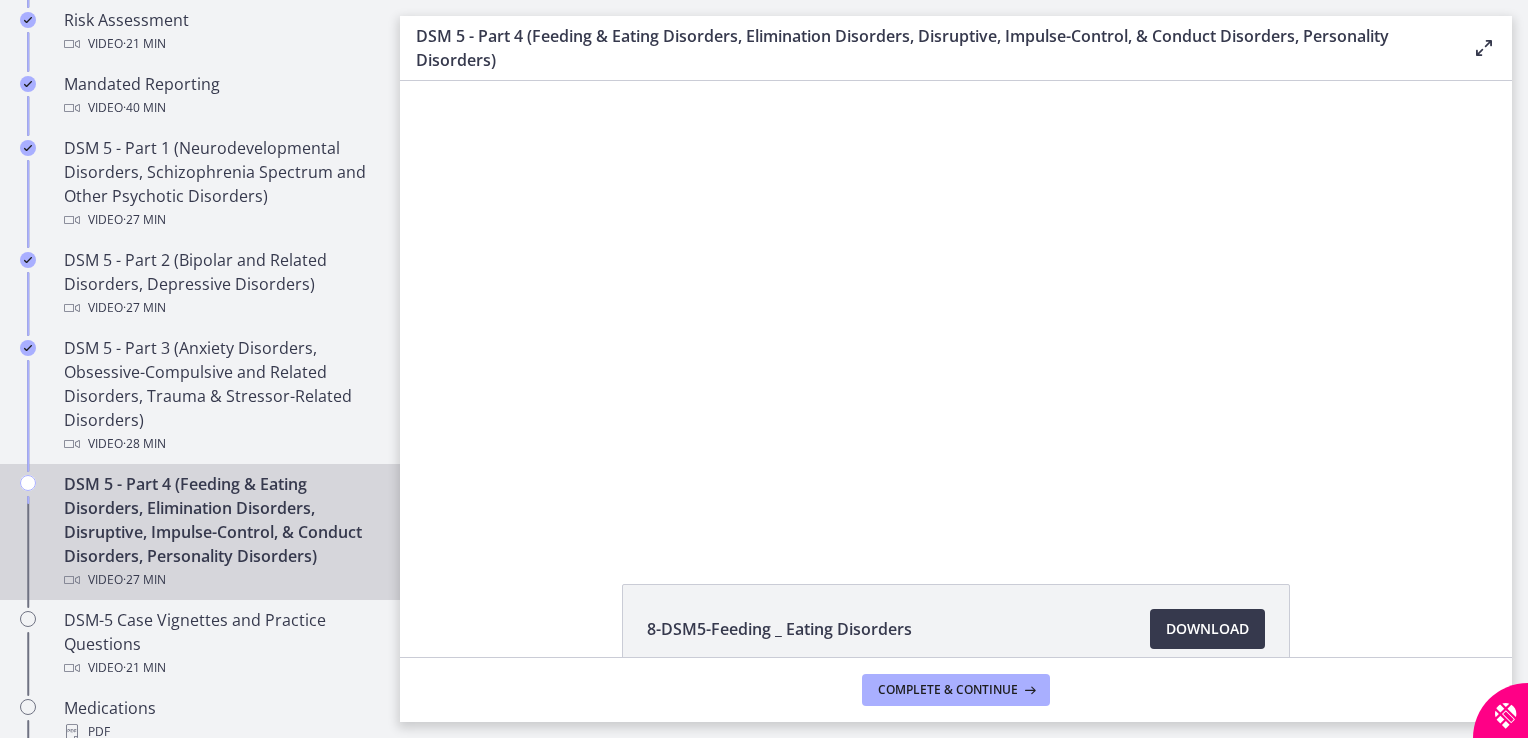 scroll, scrollTop: 0, scrollLeft: 0, axis: both 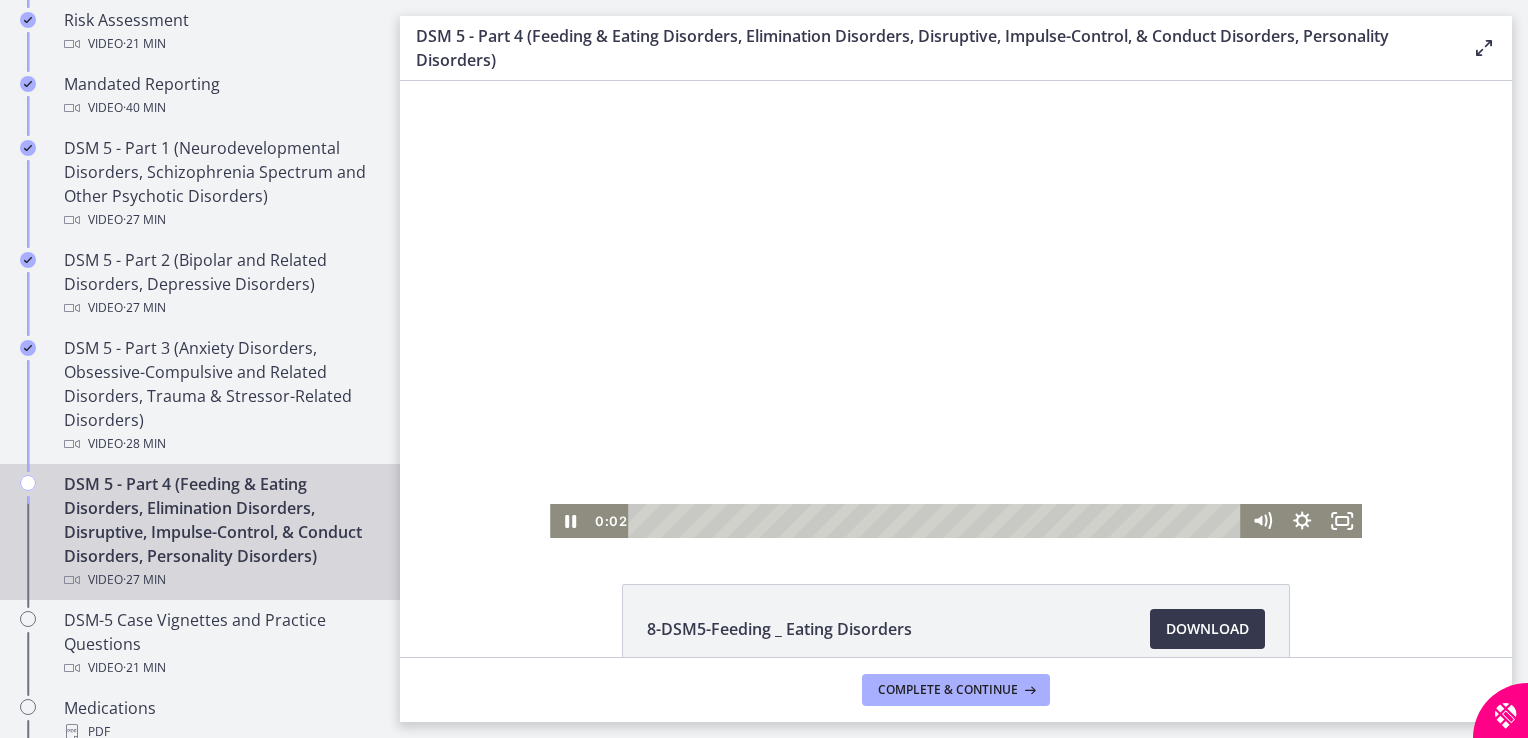 click at bounding box center [956, 309] 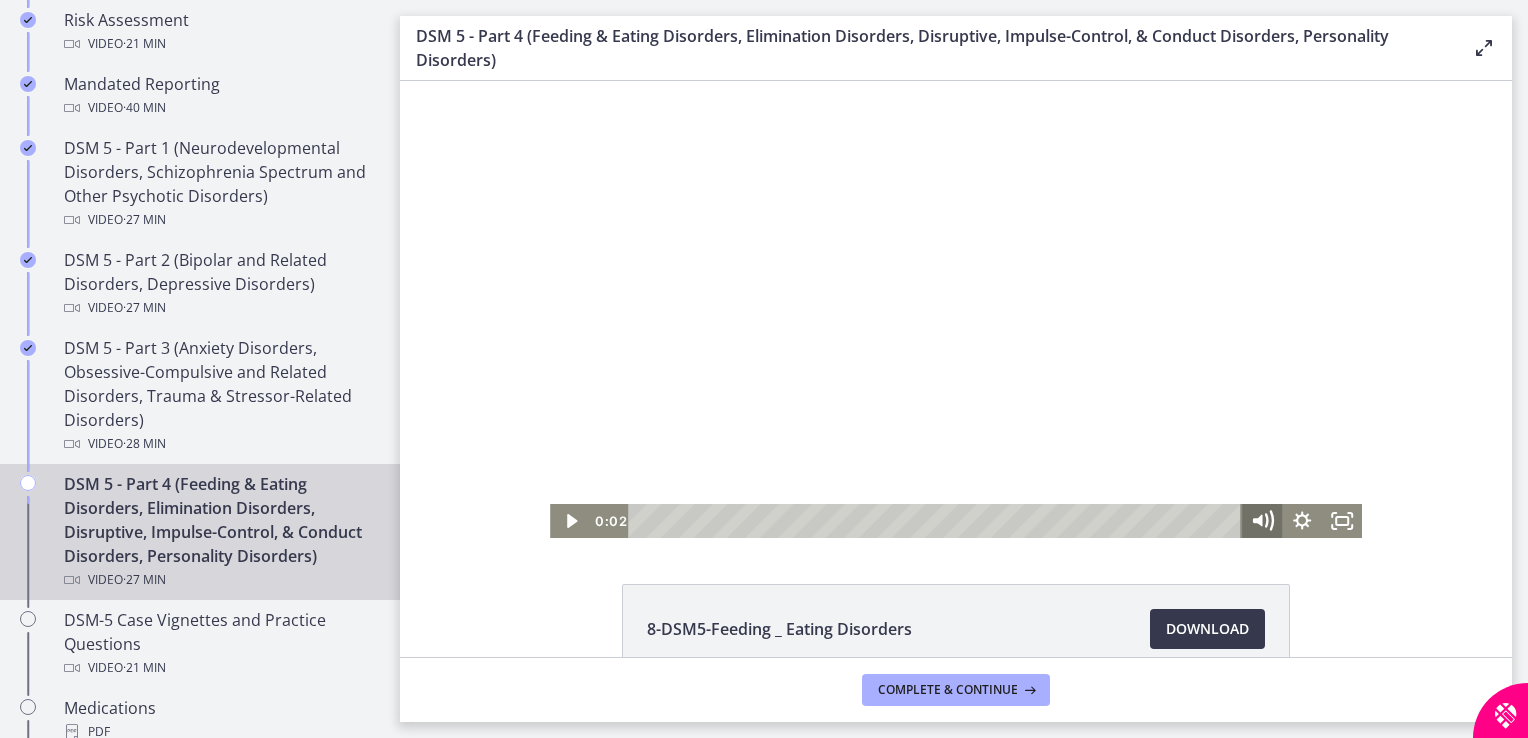 click 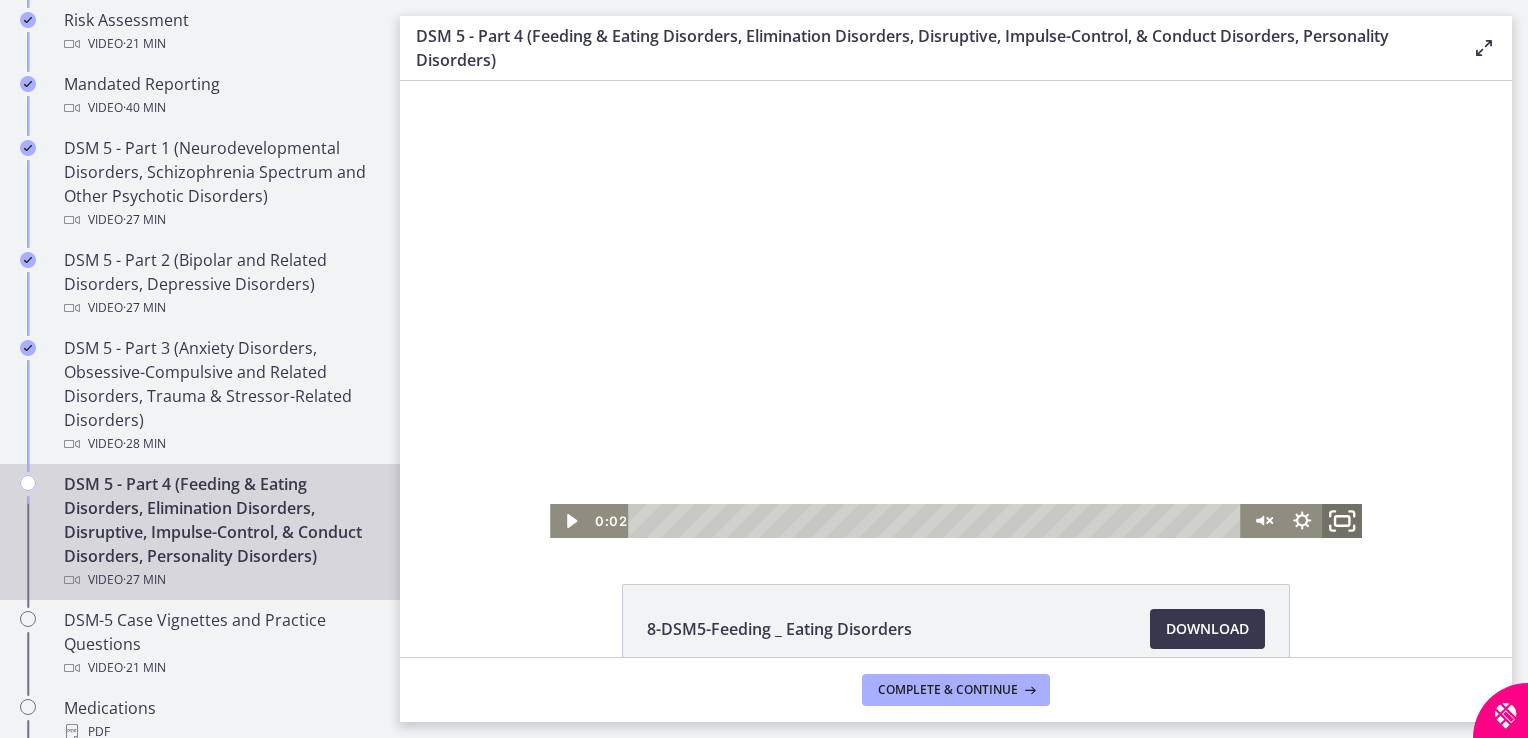 click 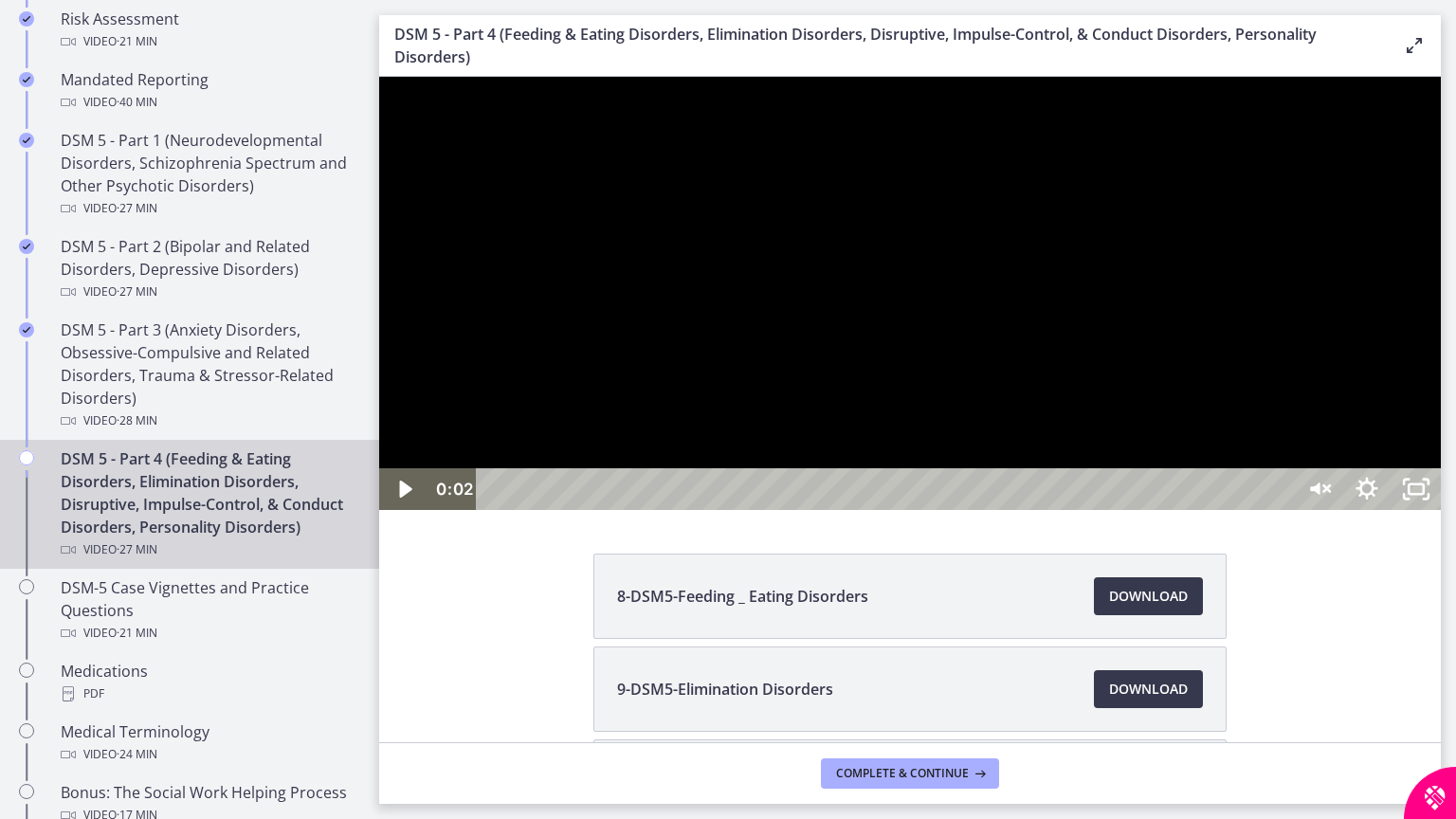 click at bounding box center (910, 293) 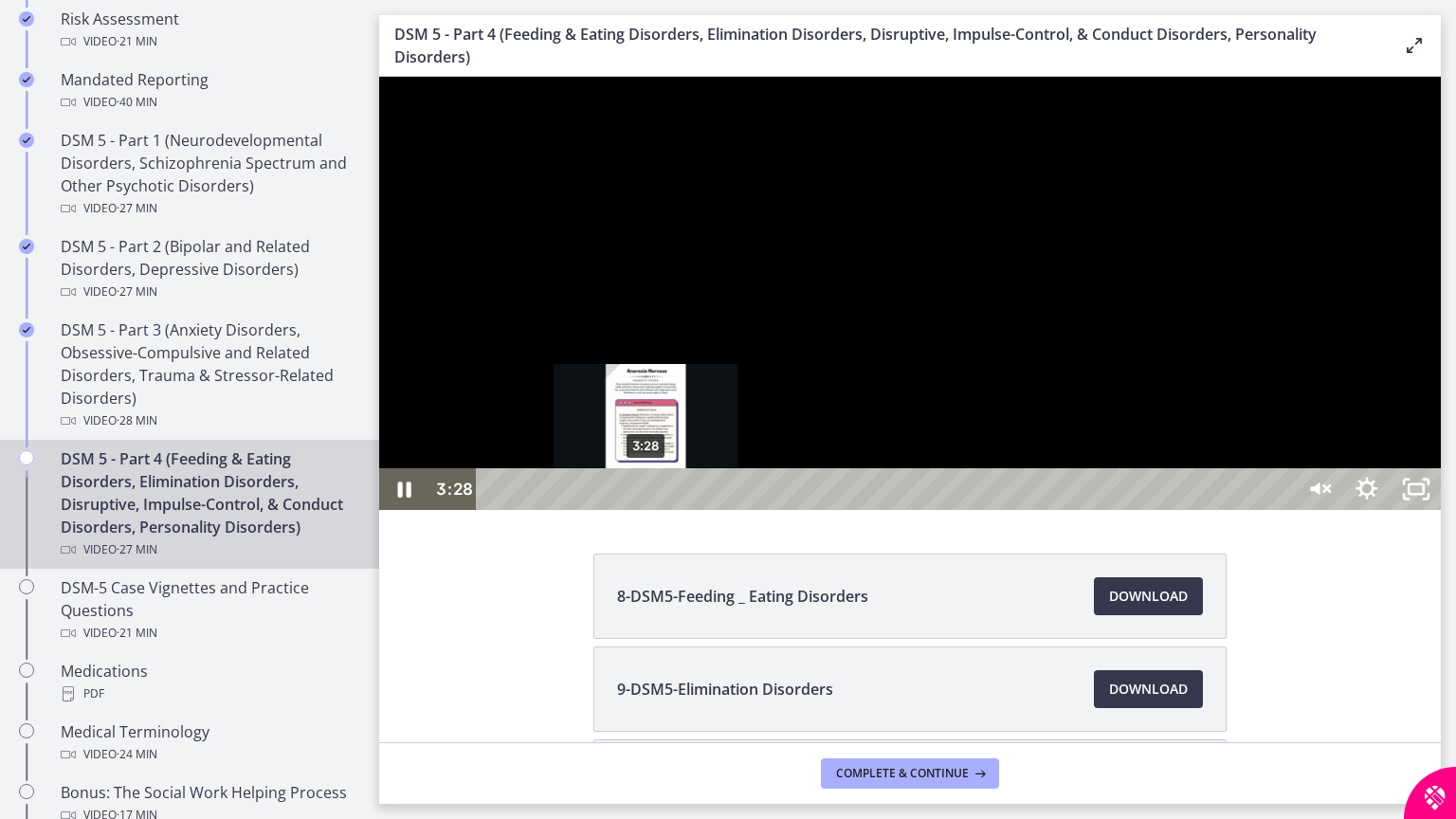 drag, startPoint x: 687, startPoint y: 877, endPoint x: 646, endPoint y: 871, distance: 41.436699 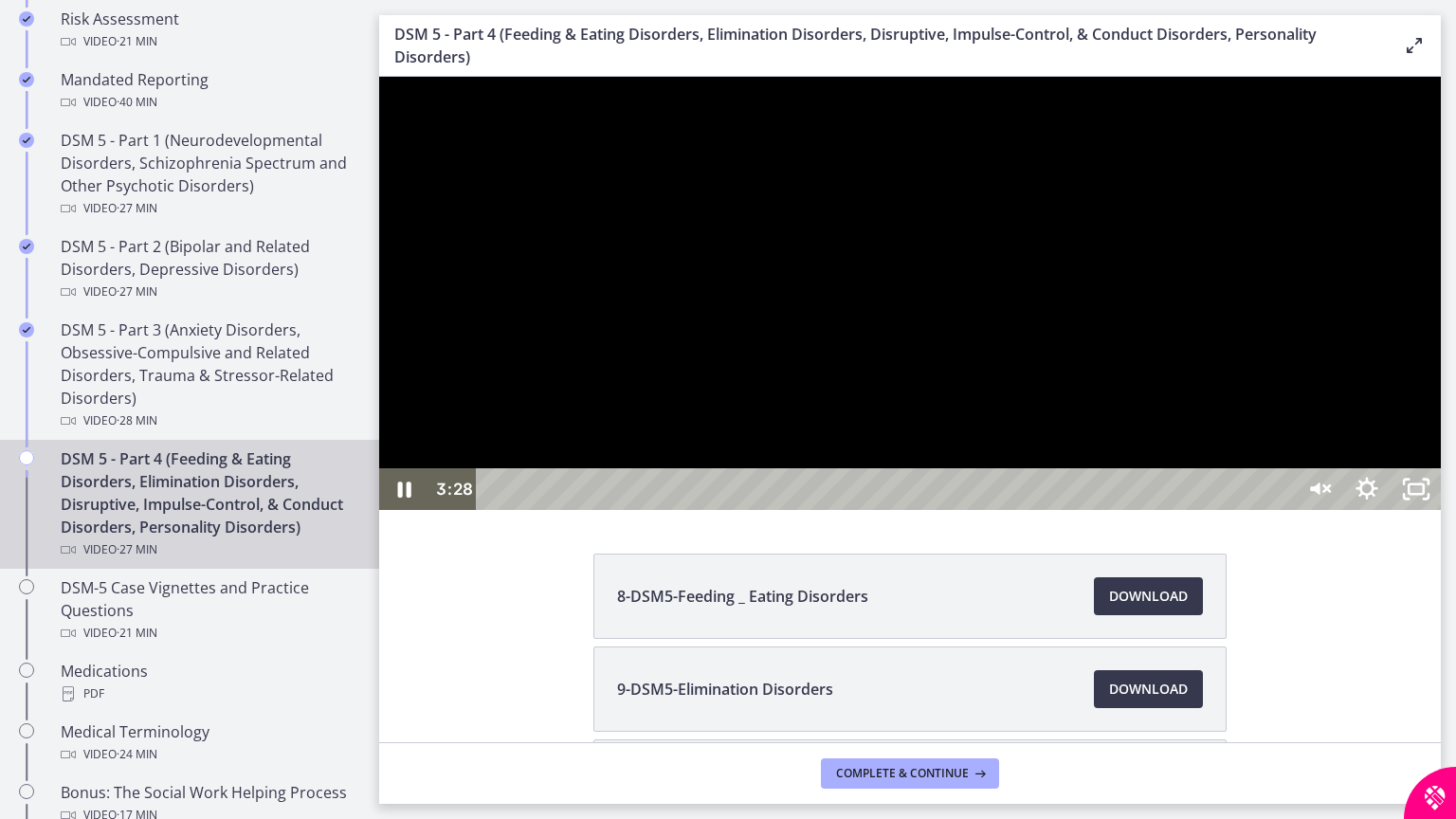 click at bounding box center (910, 293) 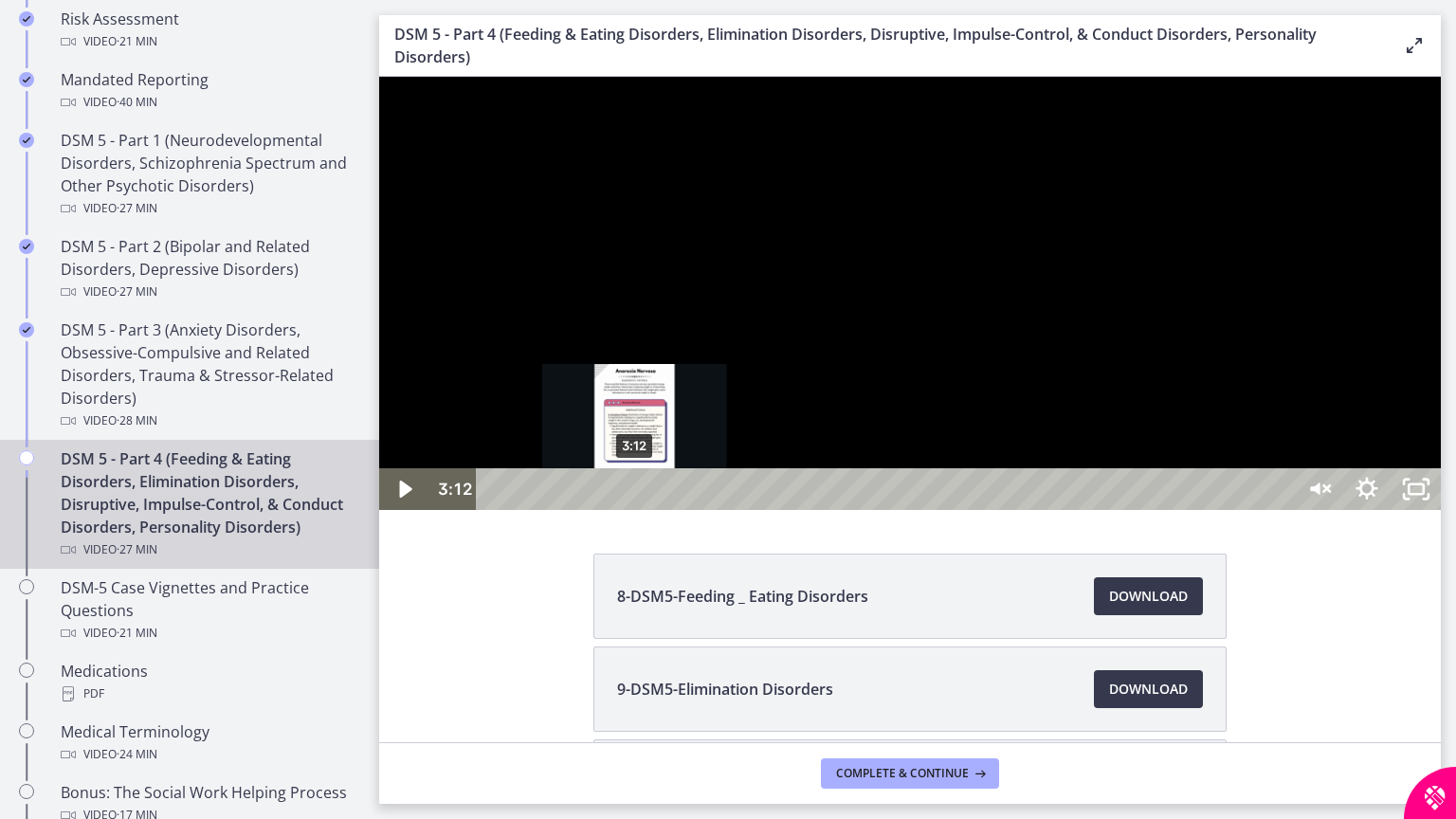 drag, startPoint x: 646, startPoint y: 871, endPoint x: 635, endPoint y: 869, distance: 11.18034 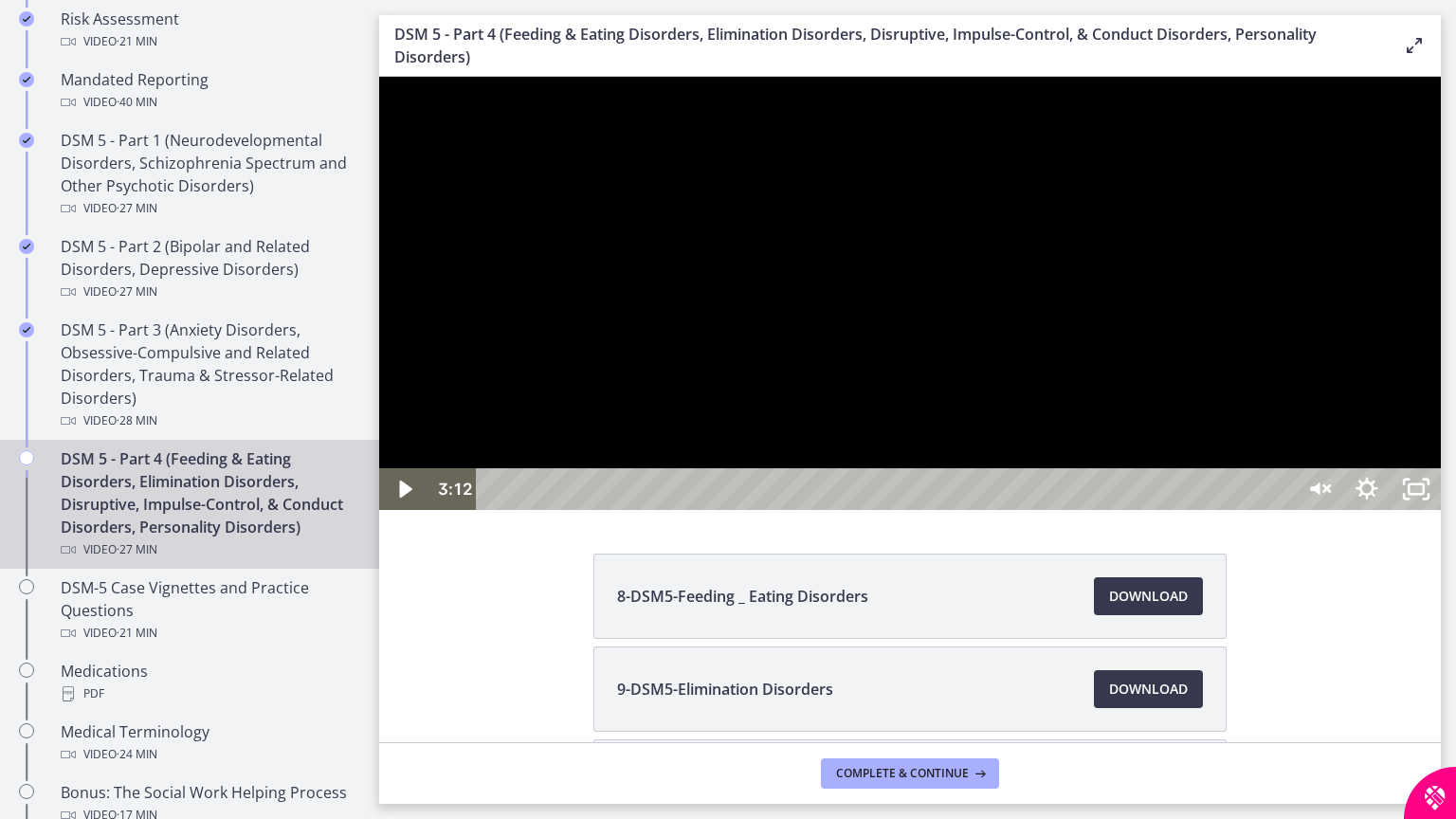 click at bounding box center (910, 293) 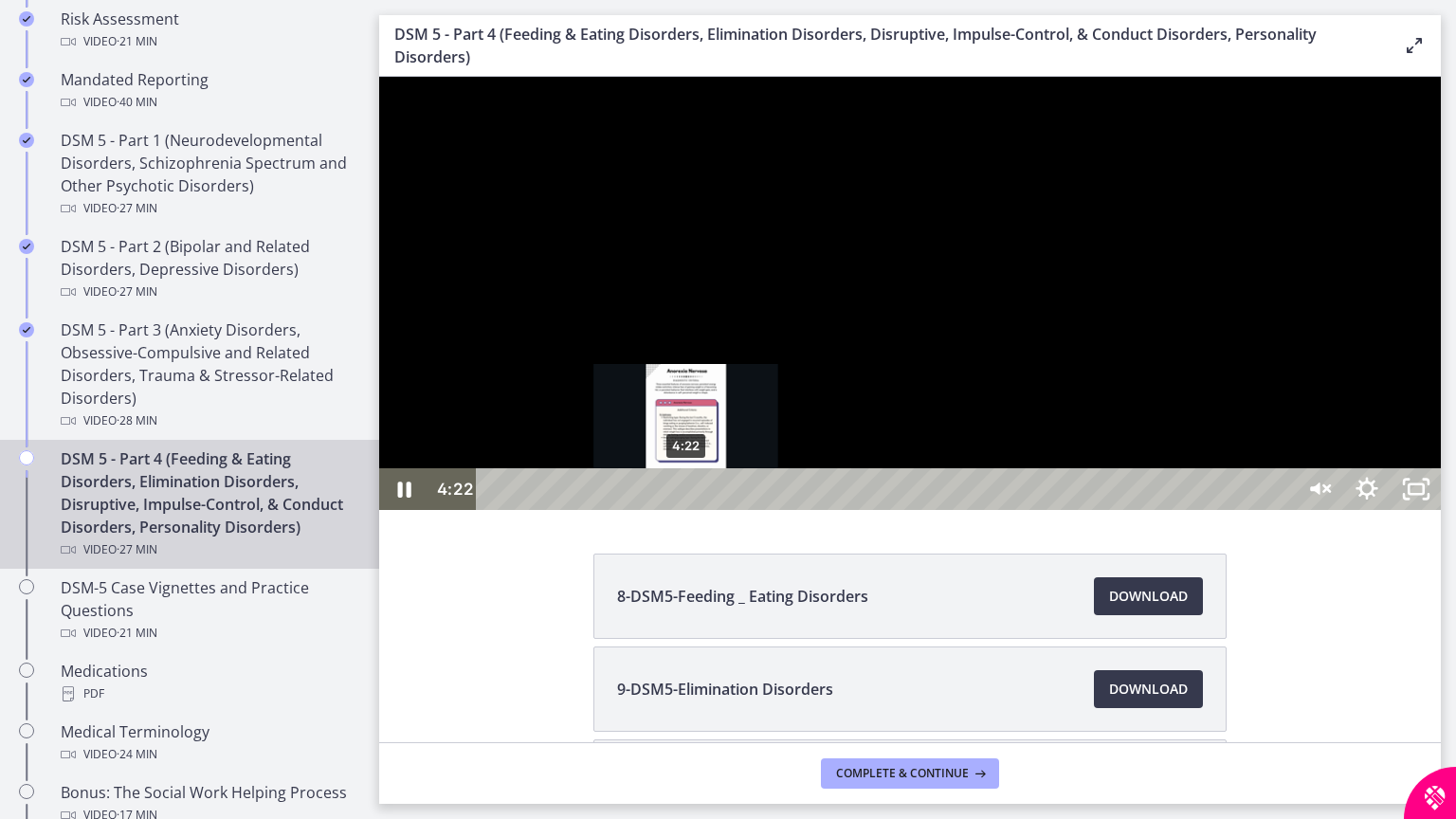 drag, startPoint x: 698, startPoint y: 875, endPoint x: 686, endPoint y: 877, distance: 12.165525 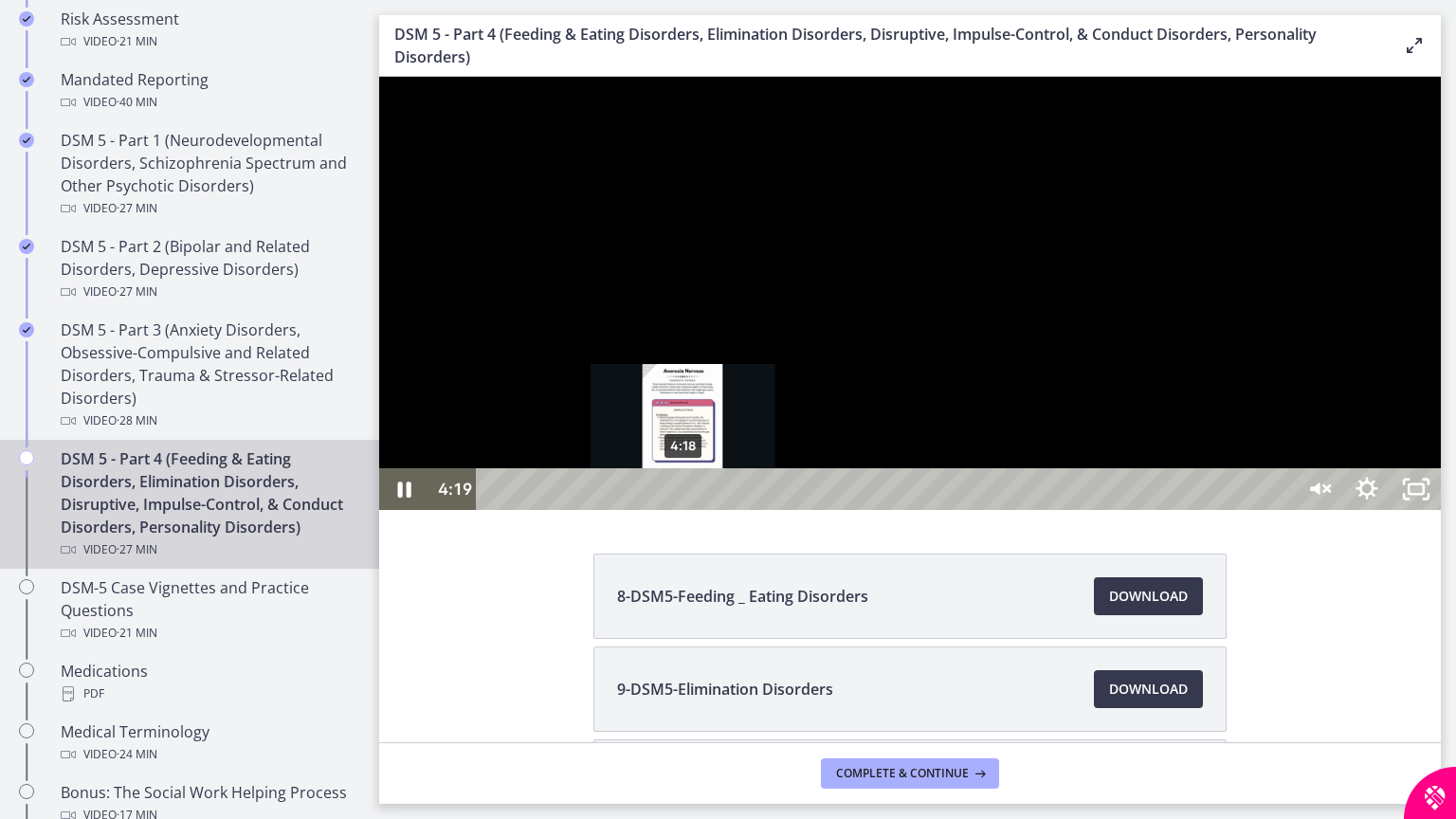 click at bounding box center [682, 489] 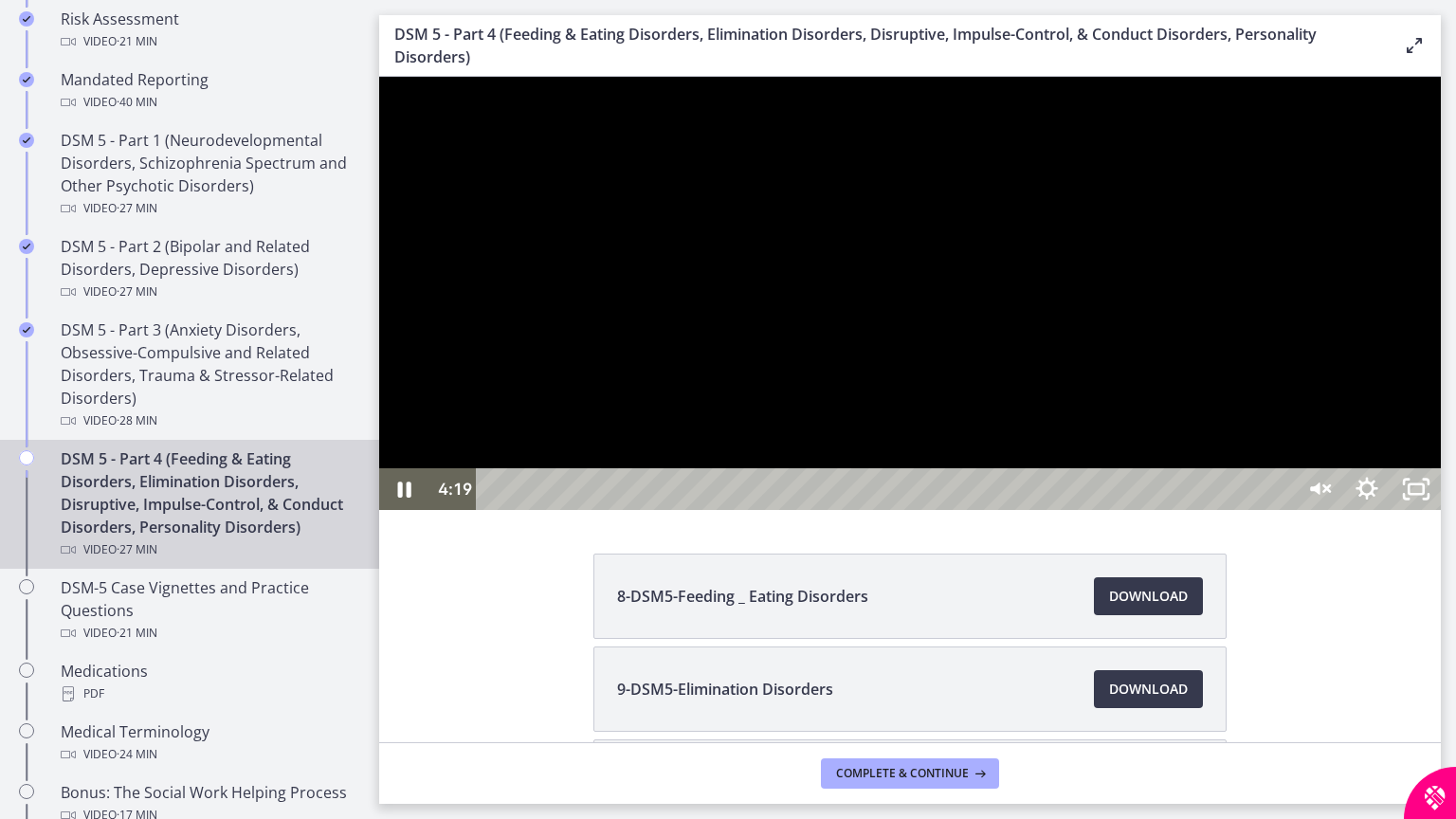 click at bounding box center [910, 293] 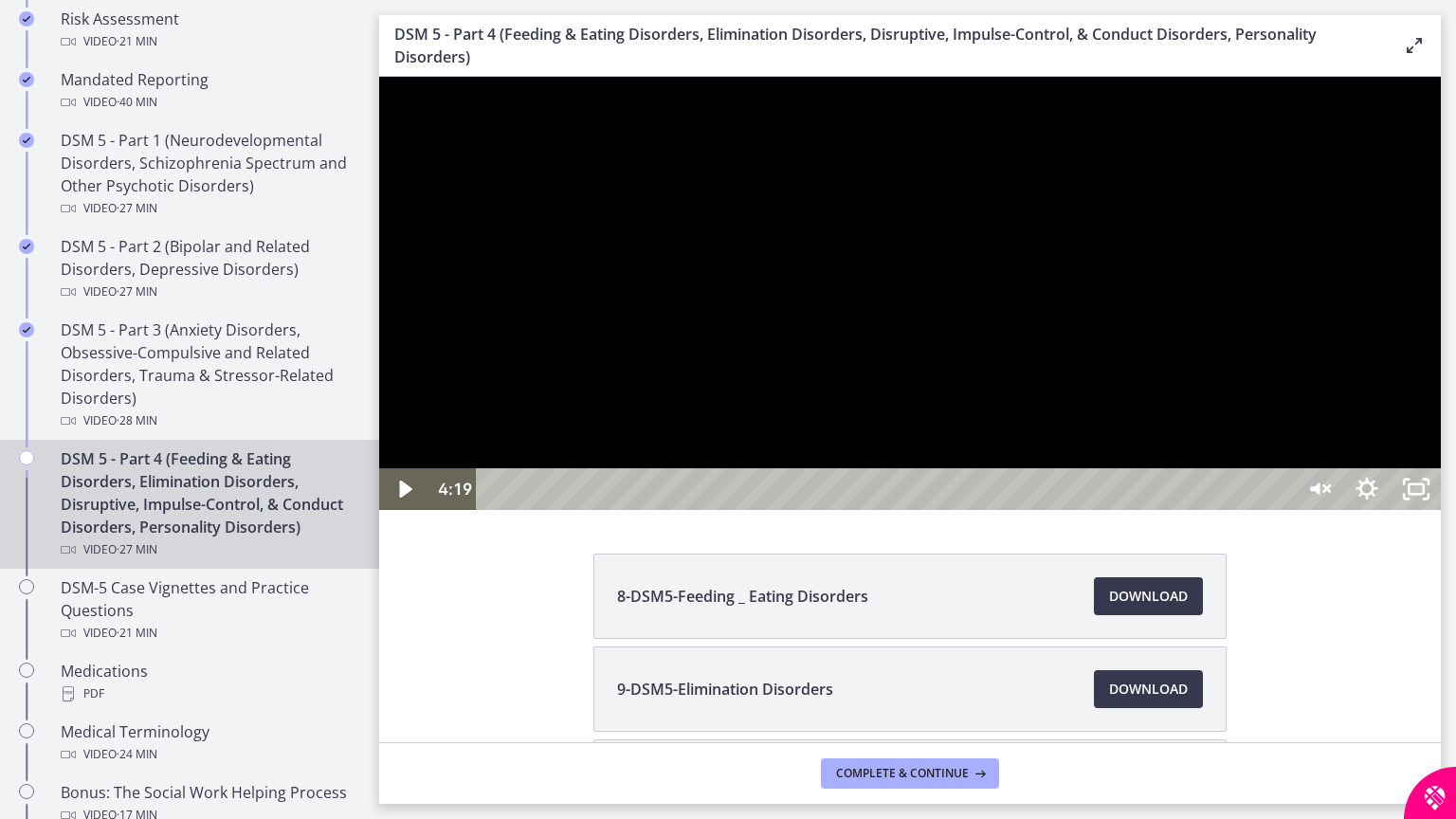 click at bounding box center [910, 293] 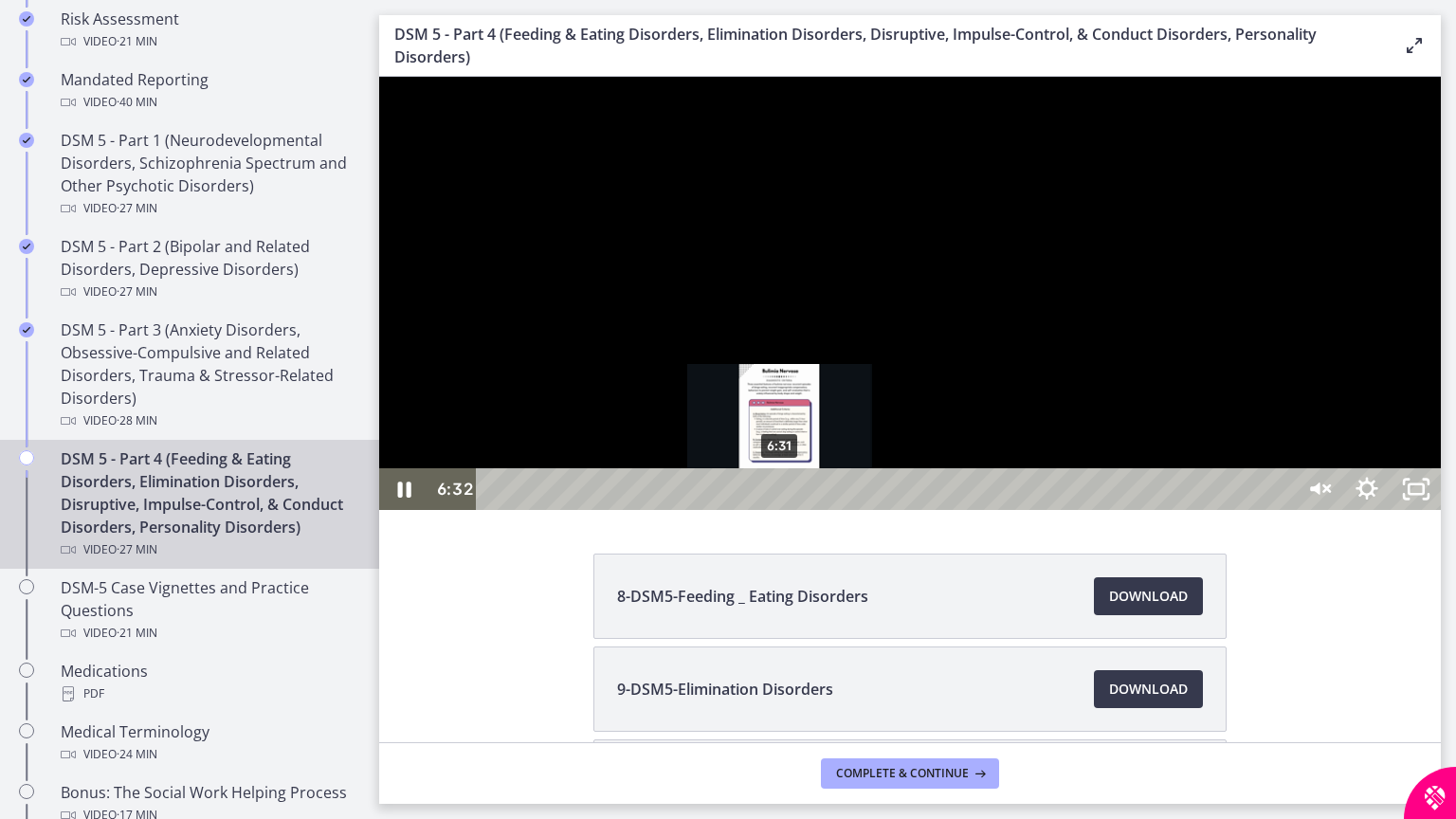 click at bounding box center [780, 489] 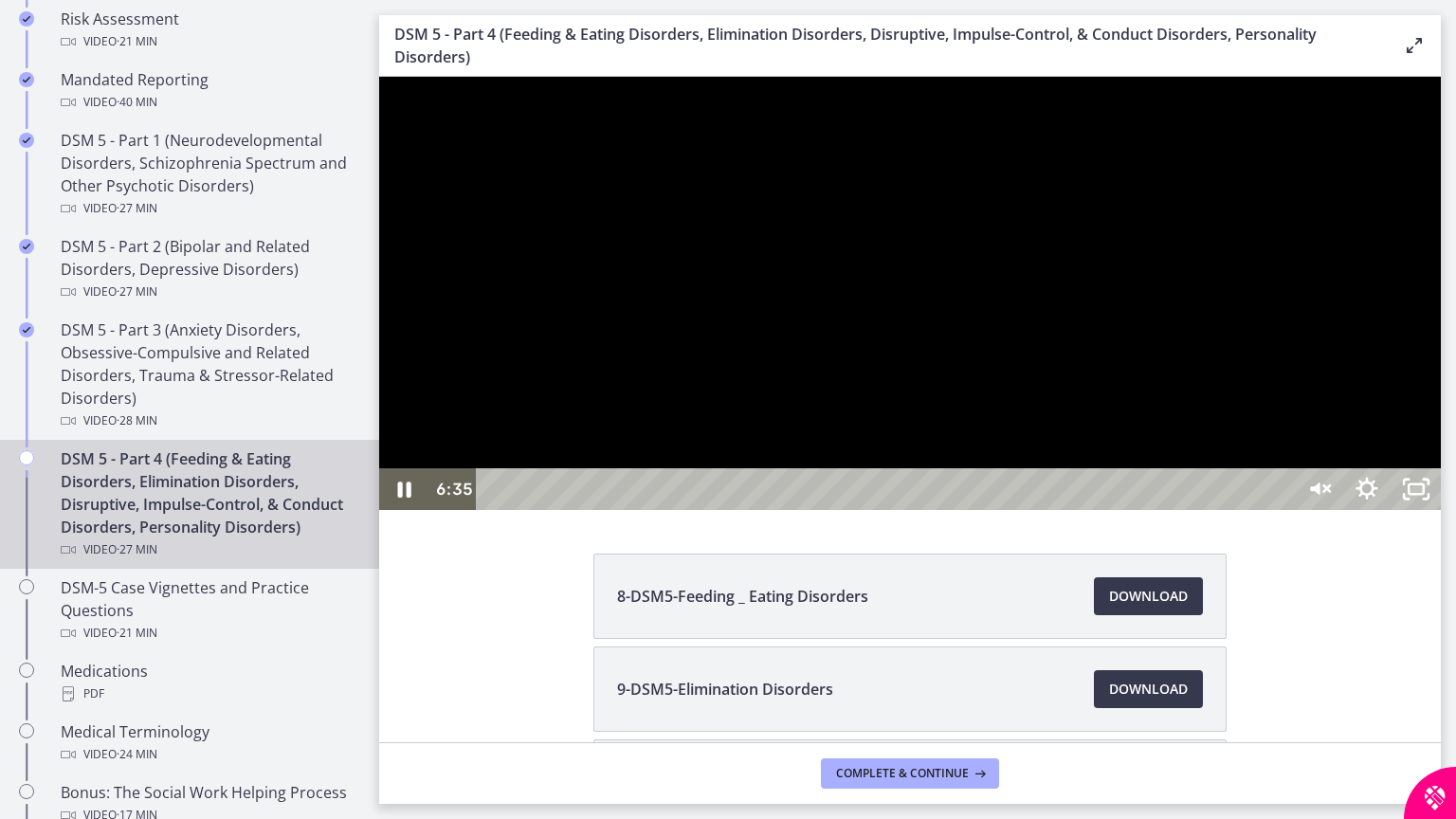 click at bounding box center [910, 293] 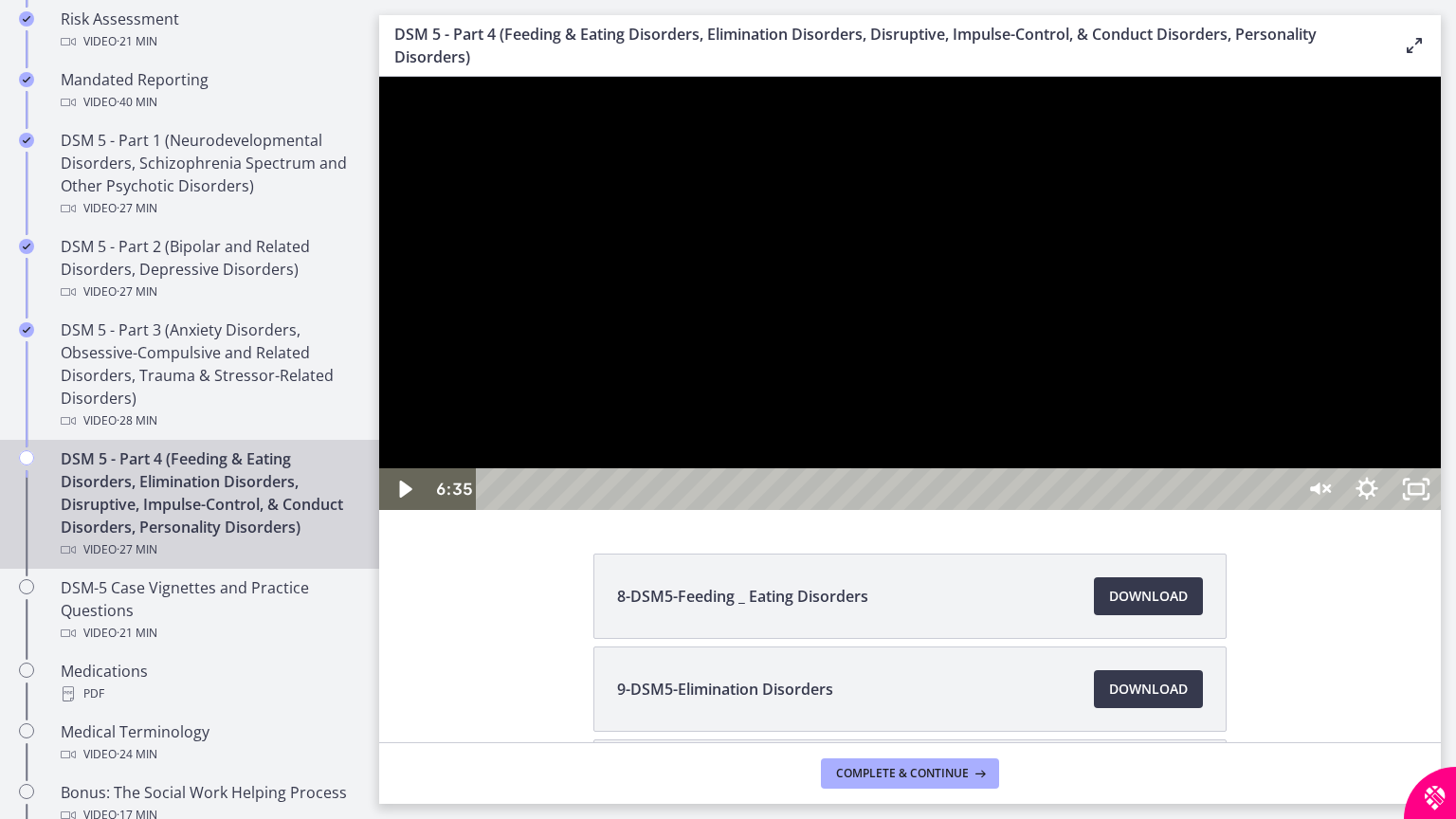 click at bounding box center [910, 293] 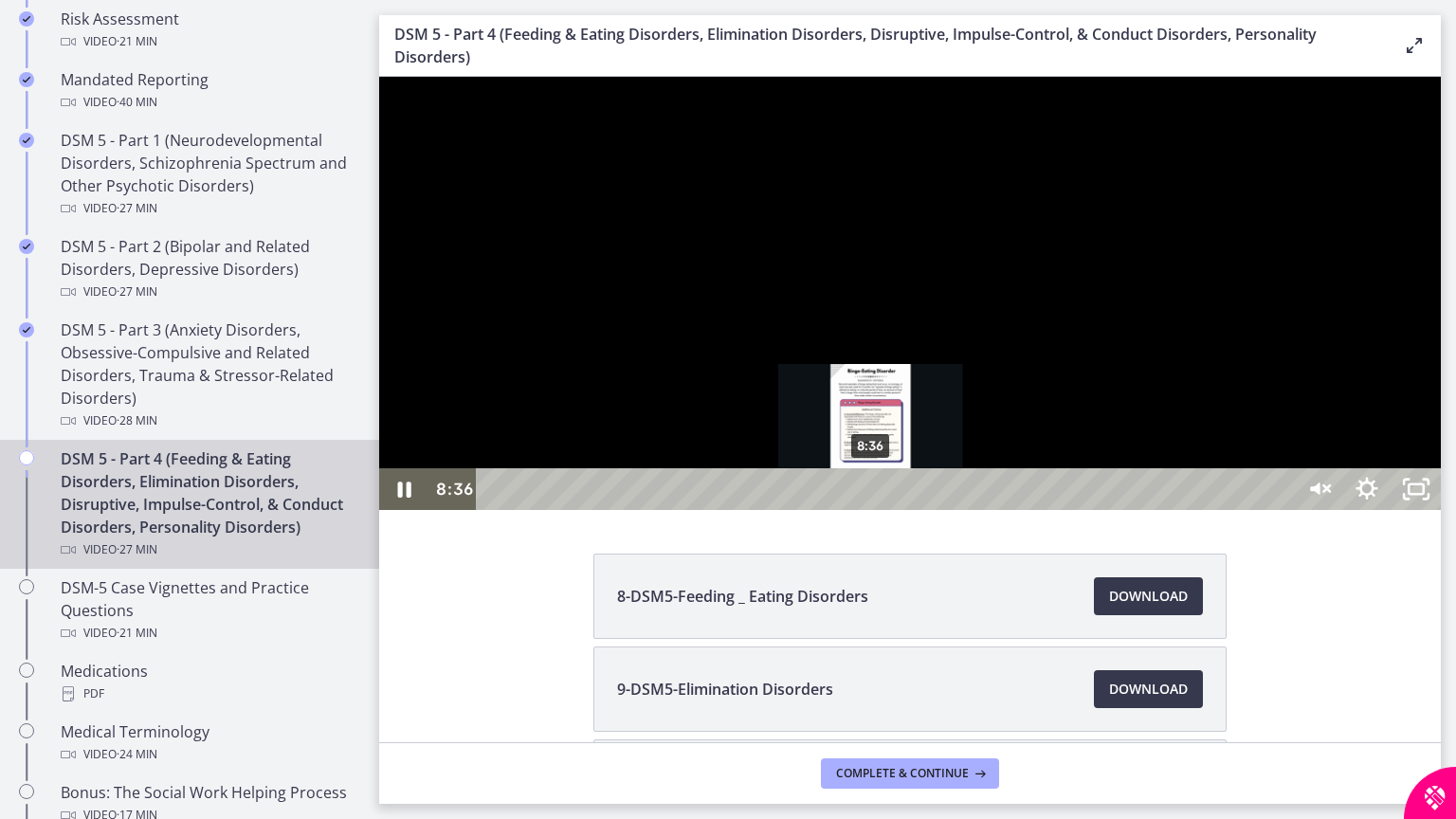click at bounding box center [871, 489] 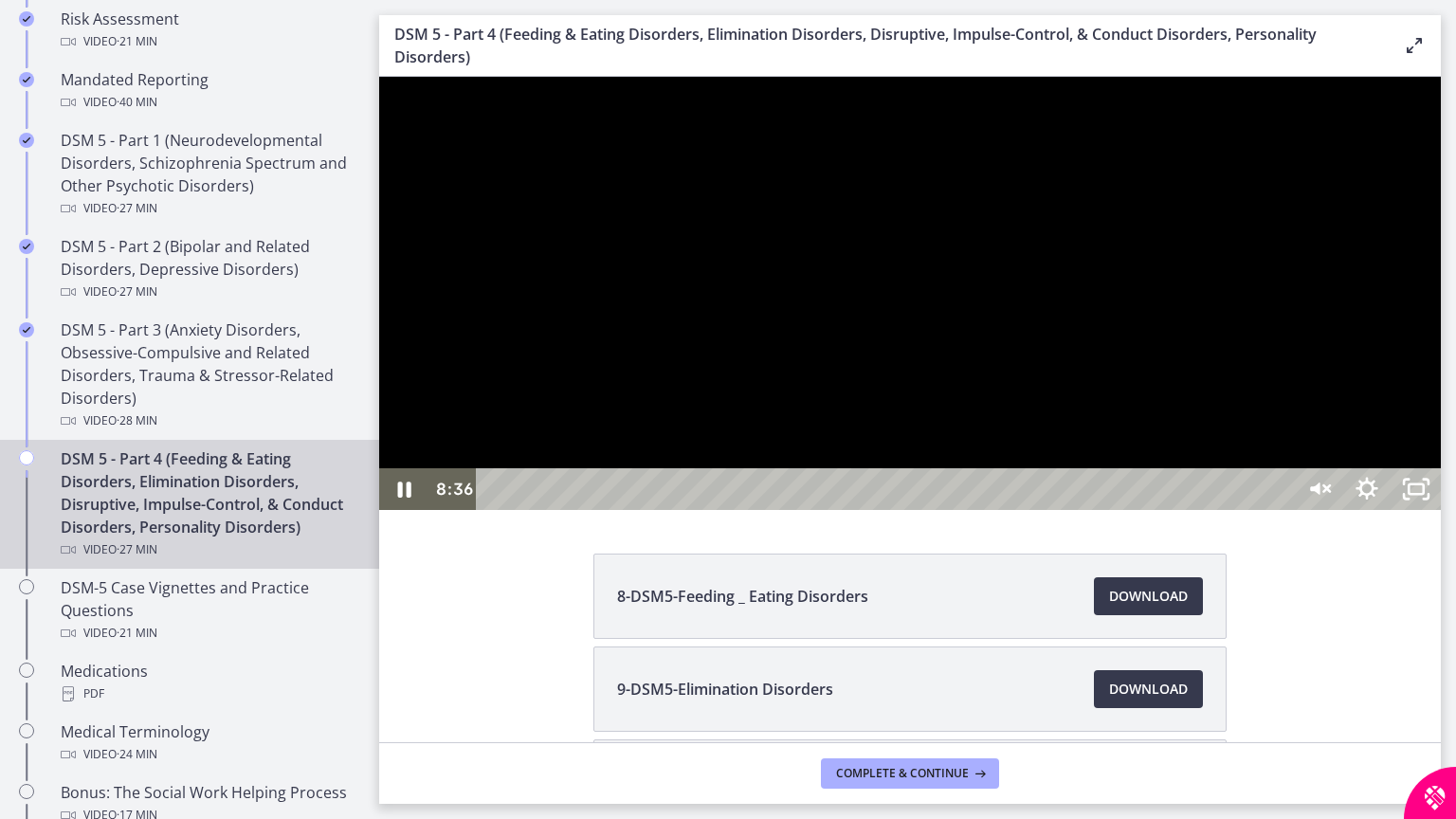 click at bounding box center [910, 293] 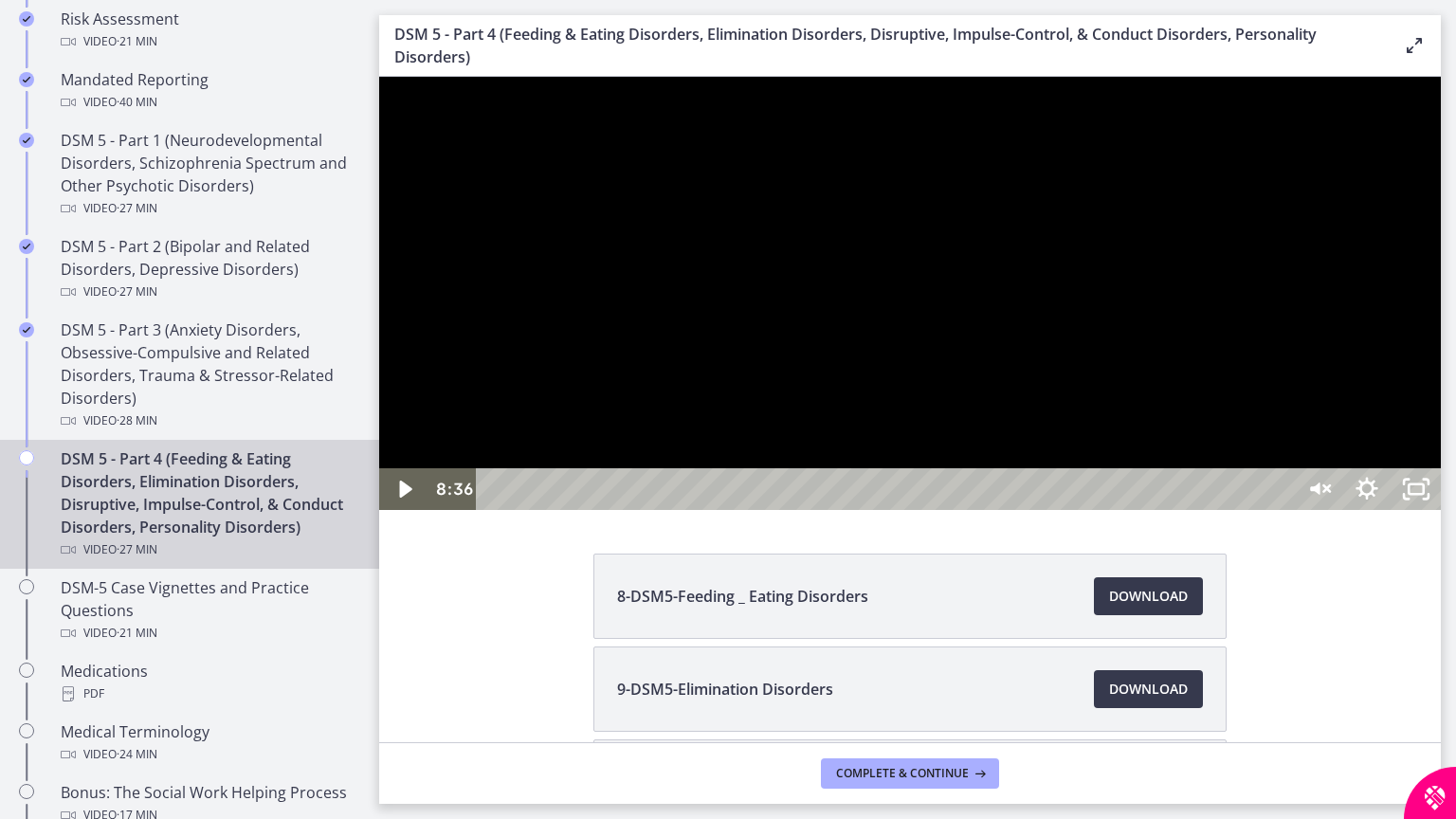 click at bounding box center [910, 293] 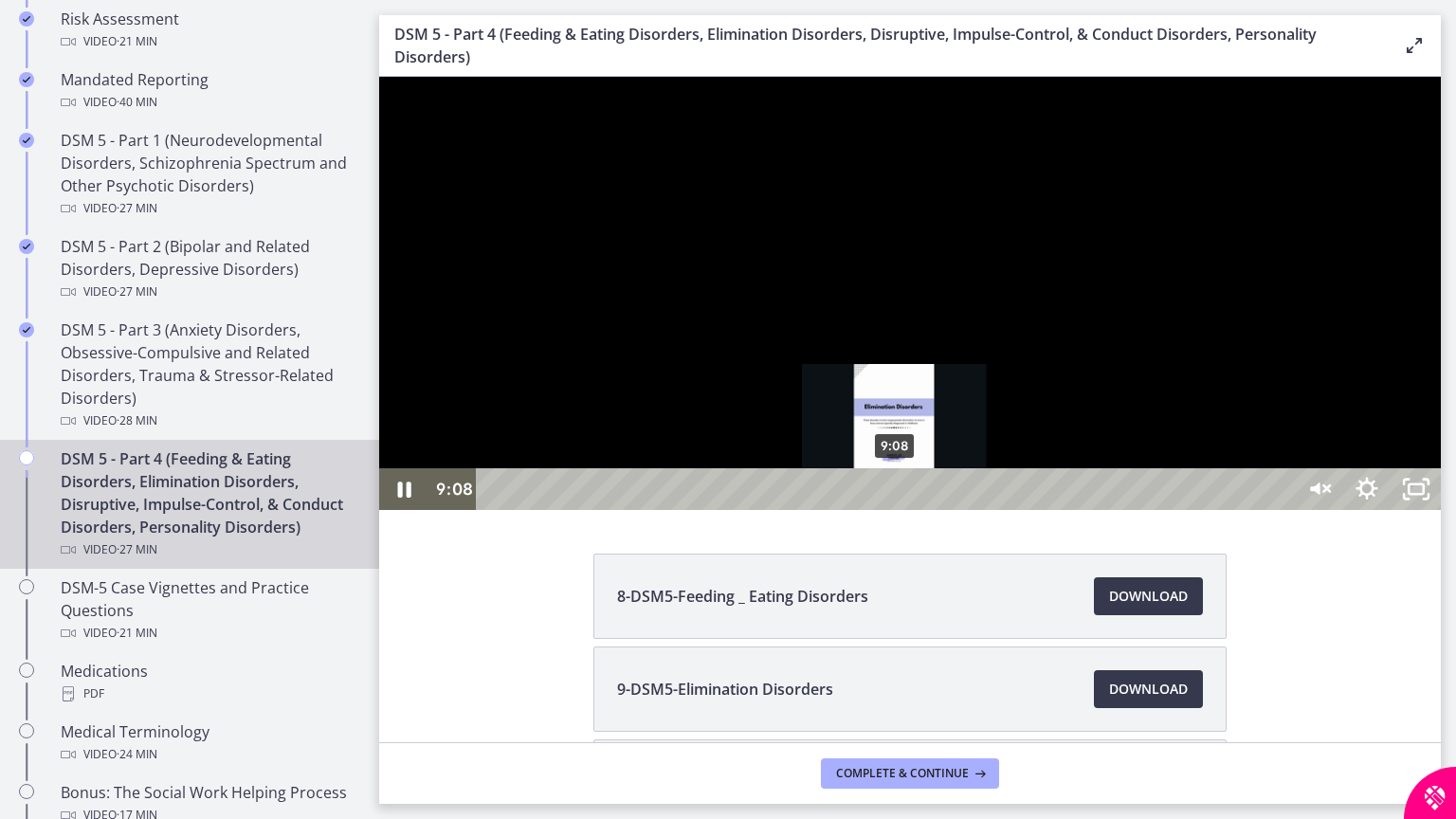 click at bounding box center [895, 489] 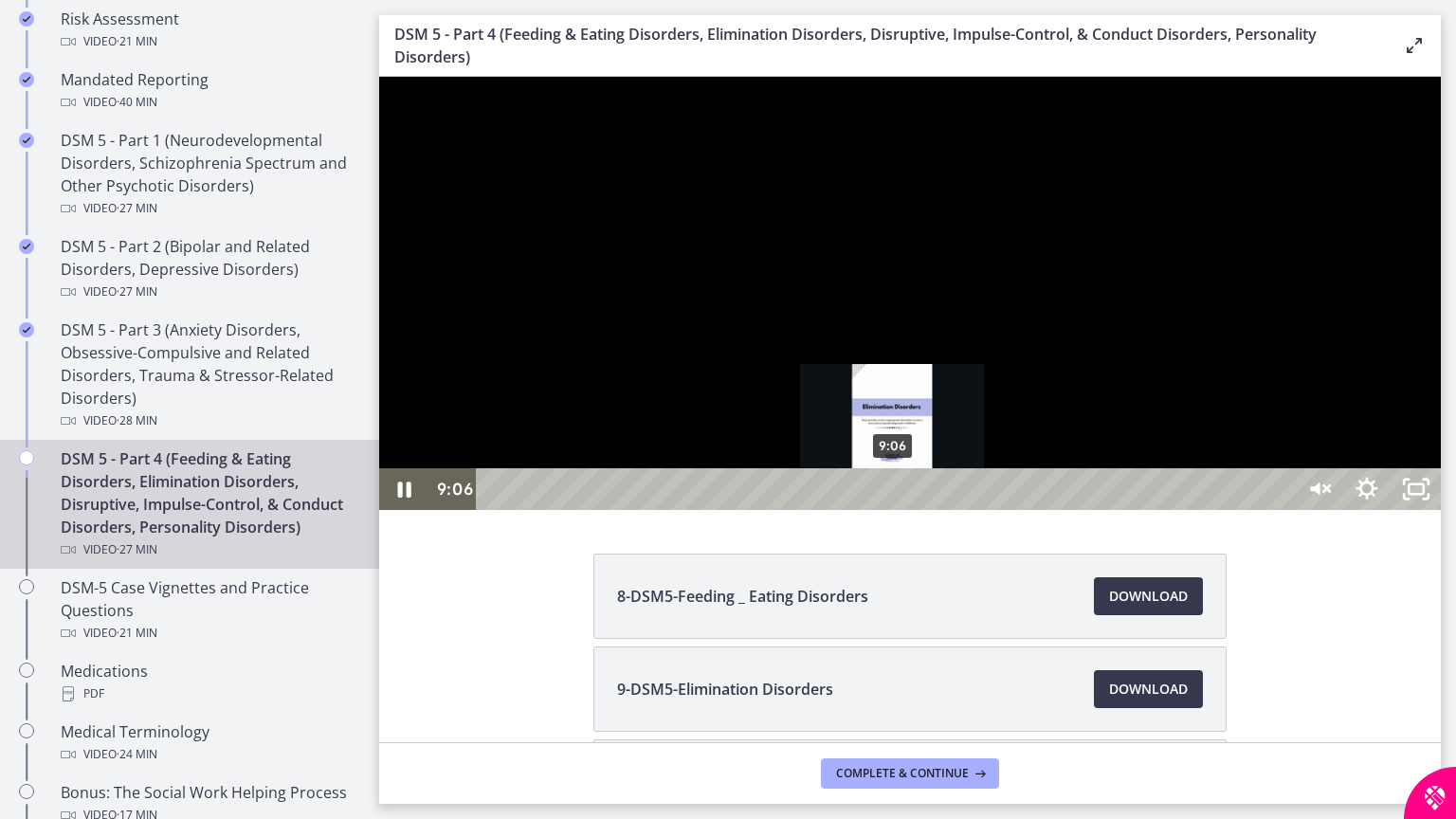 click at bounding box center (892, 489) 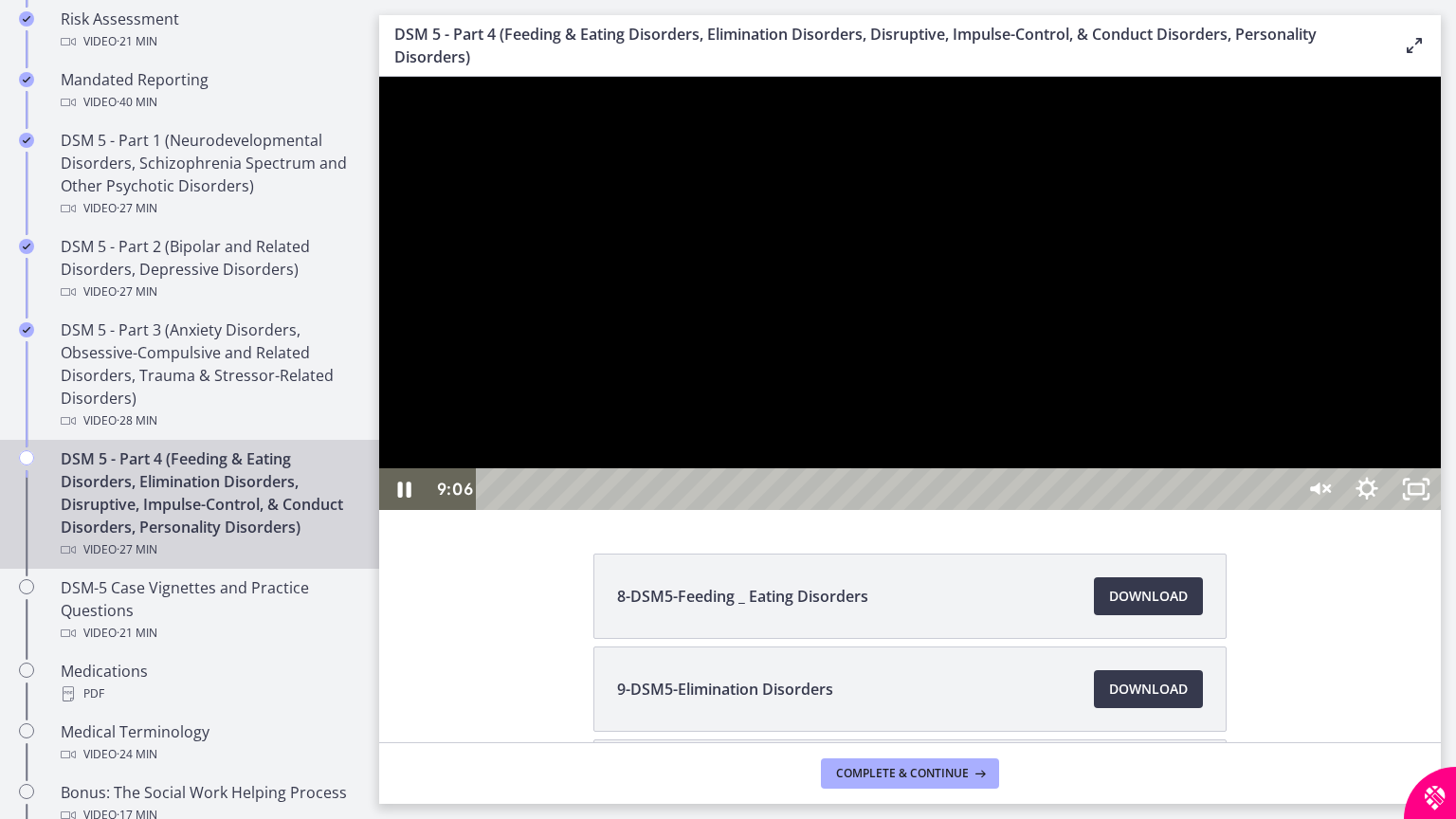 click at bounding box center [910, 293] 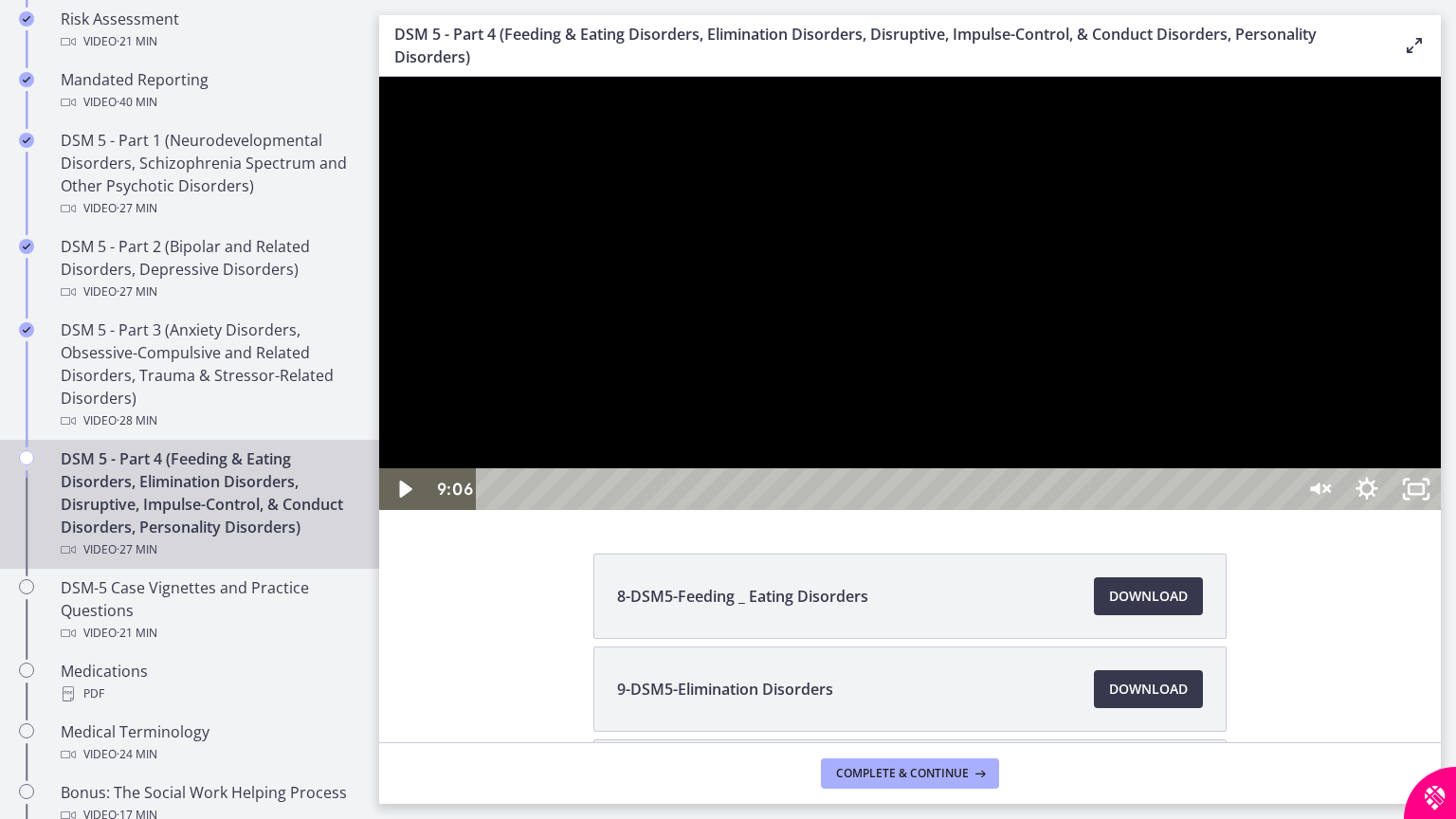 click at bounding box center [910, 293] 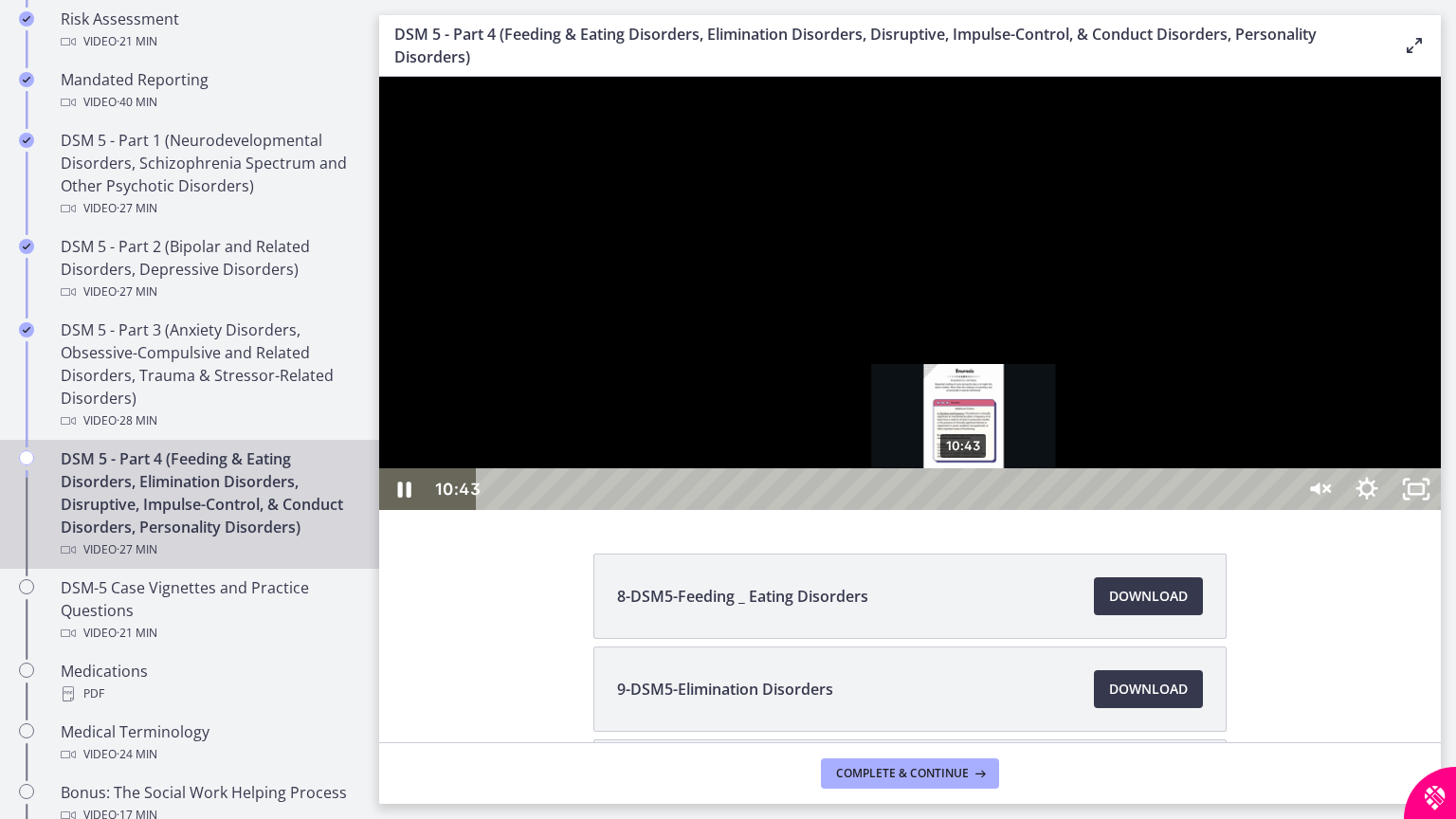 click at bounding box center (963, 489) 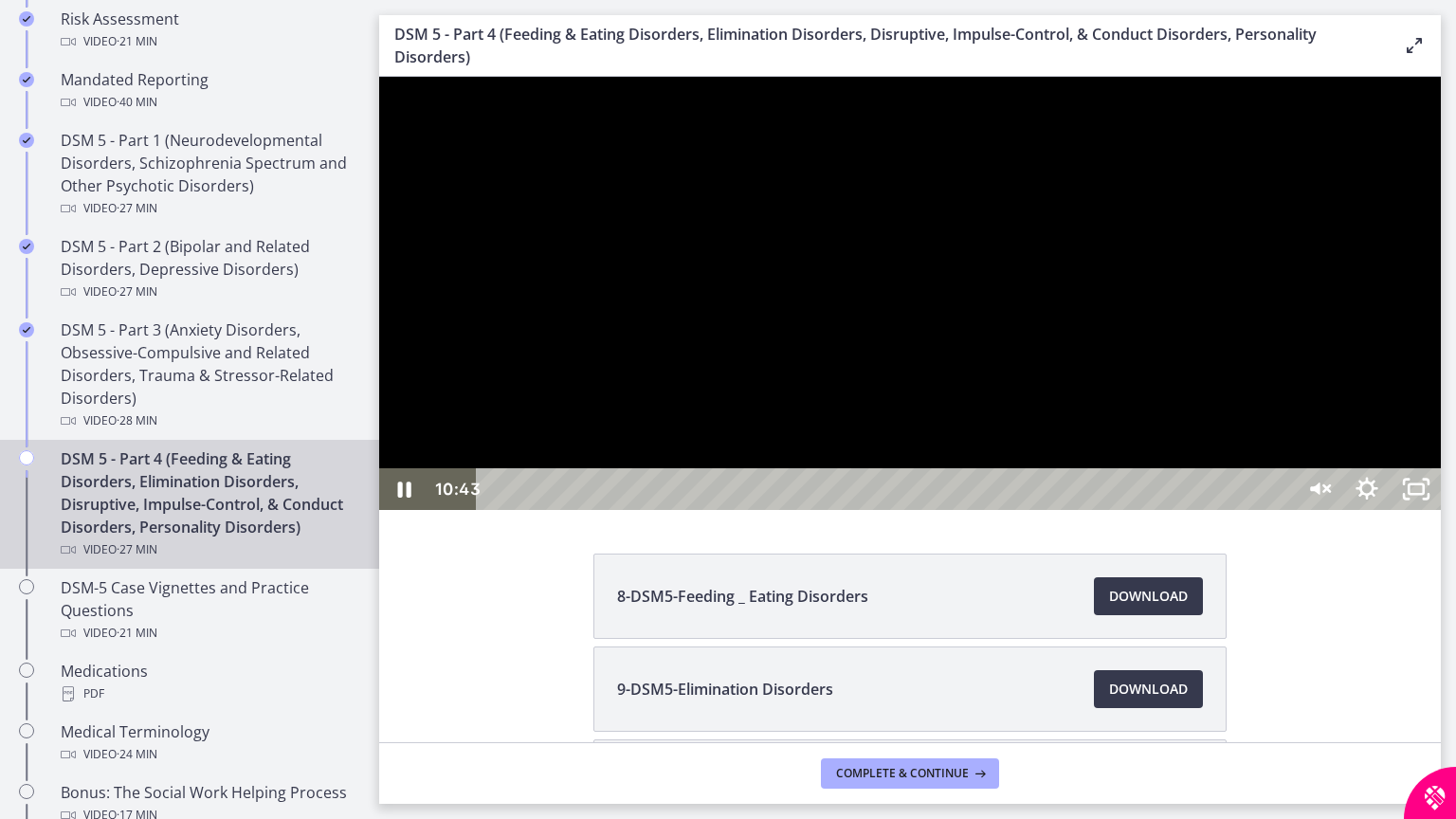 click at bounding box center (910, 293) 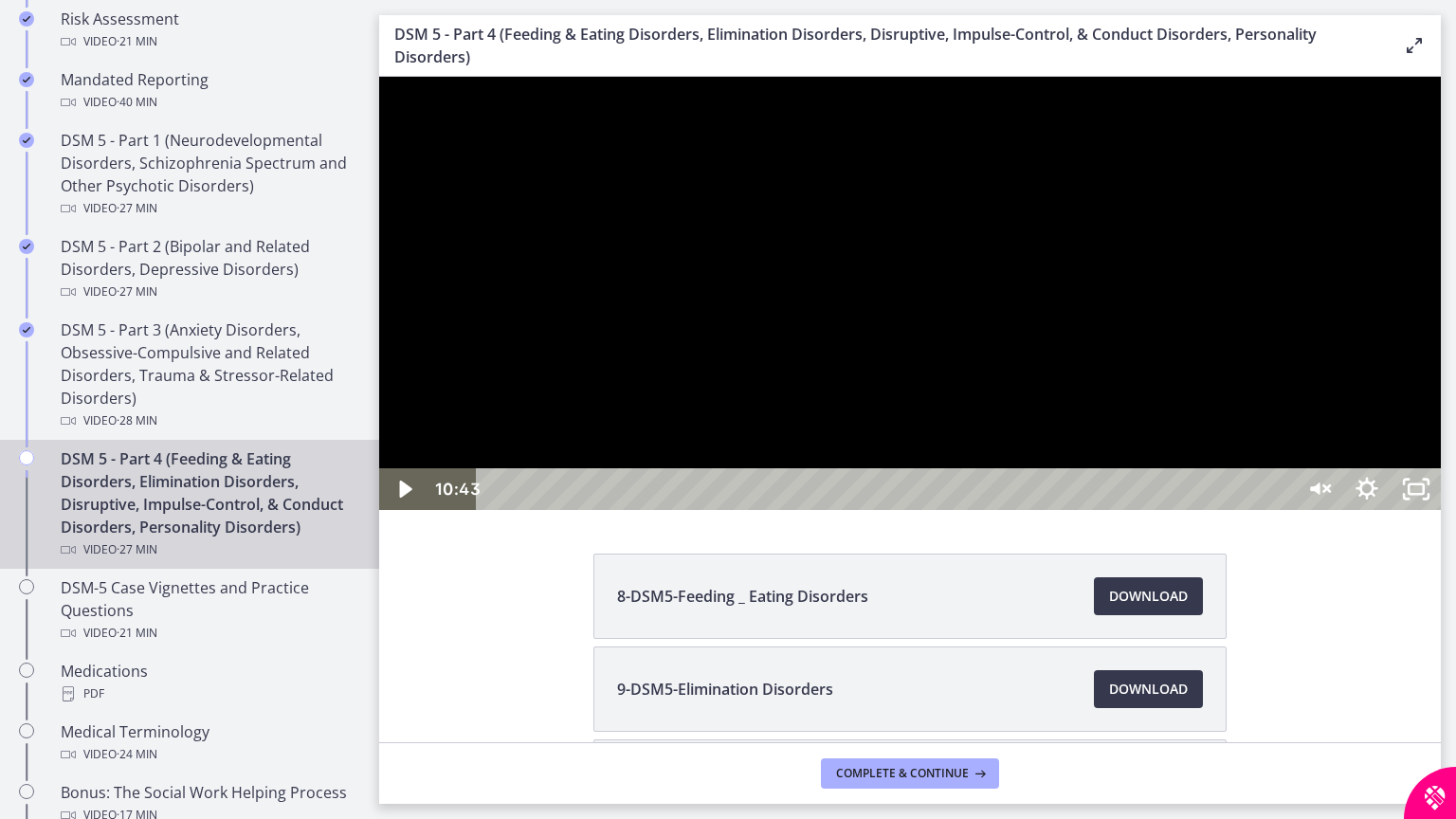 click at bounding box center [910, 293] 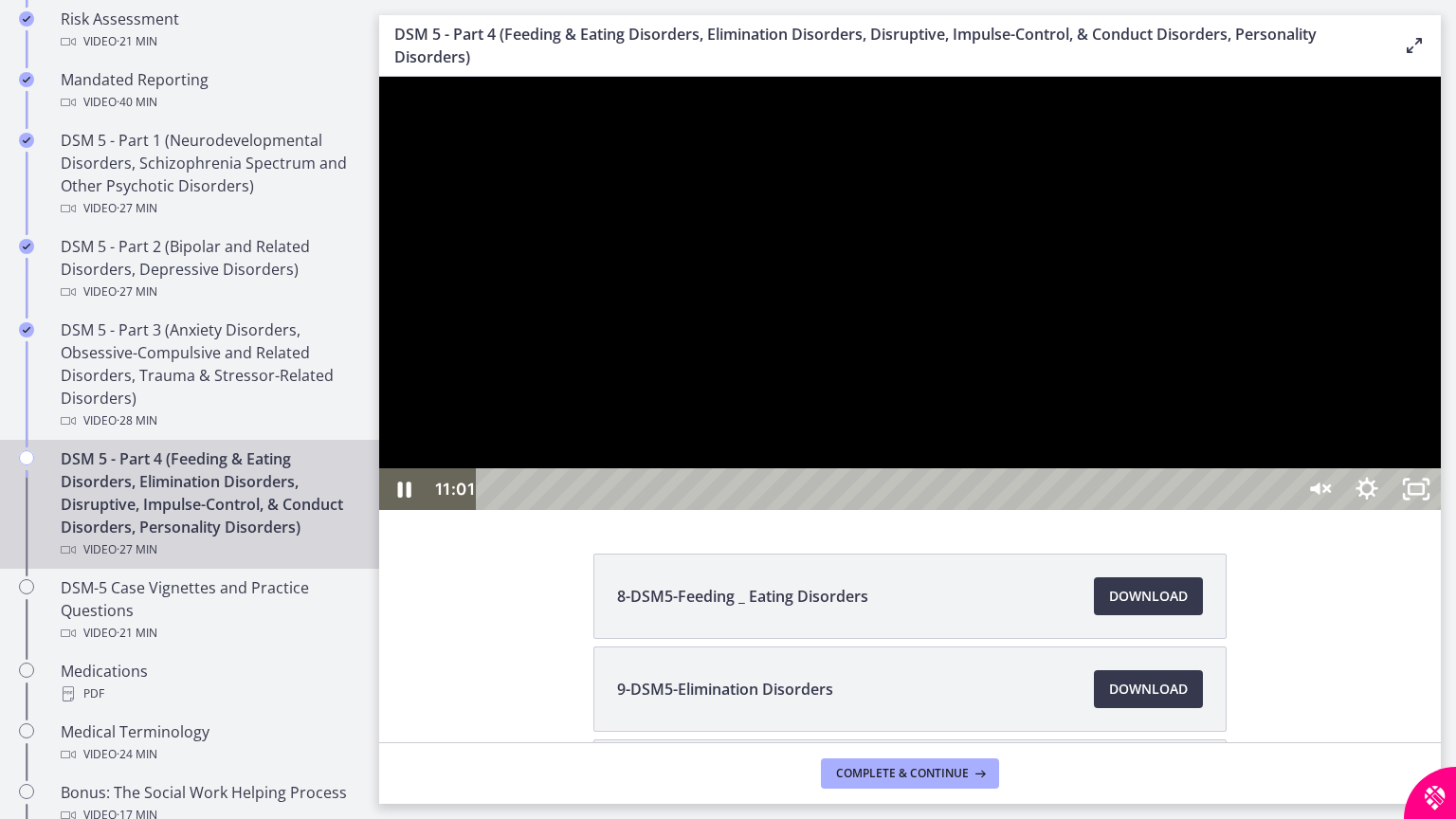 click at bounding box center (910, 293) 